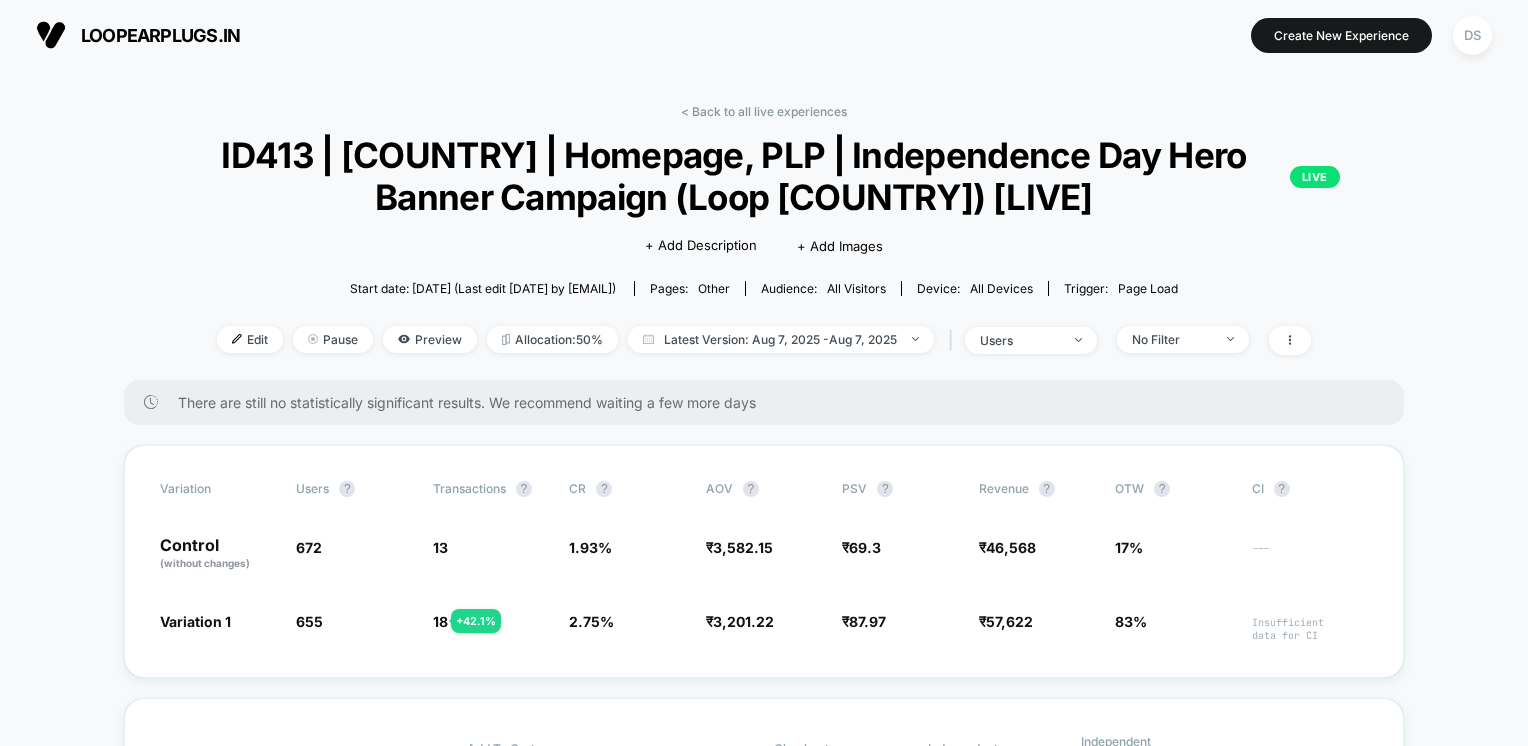 scroll, scrollTop: 0, scrollLeft: 0, axis: both 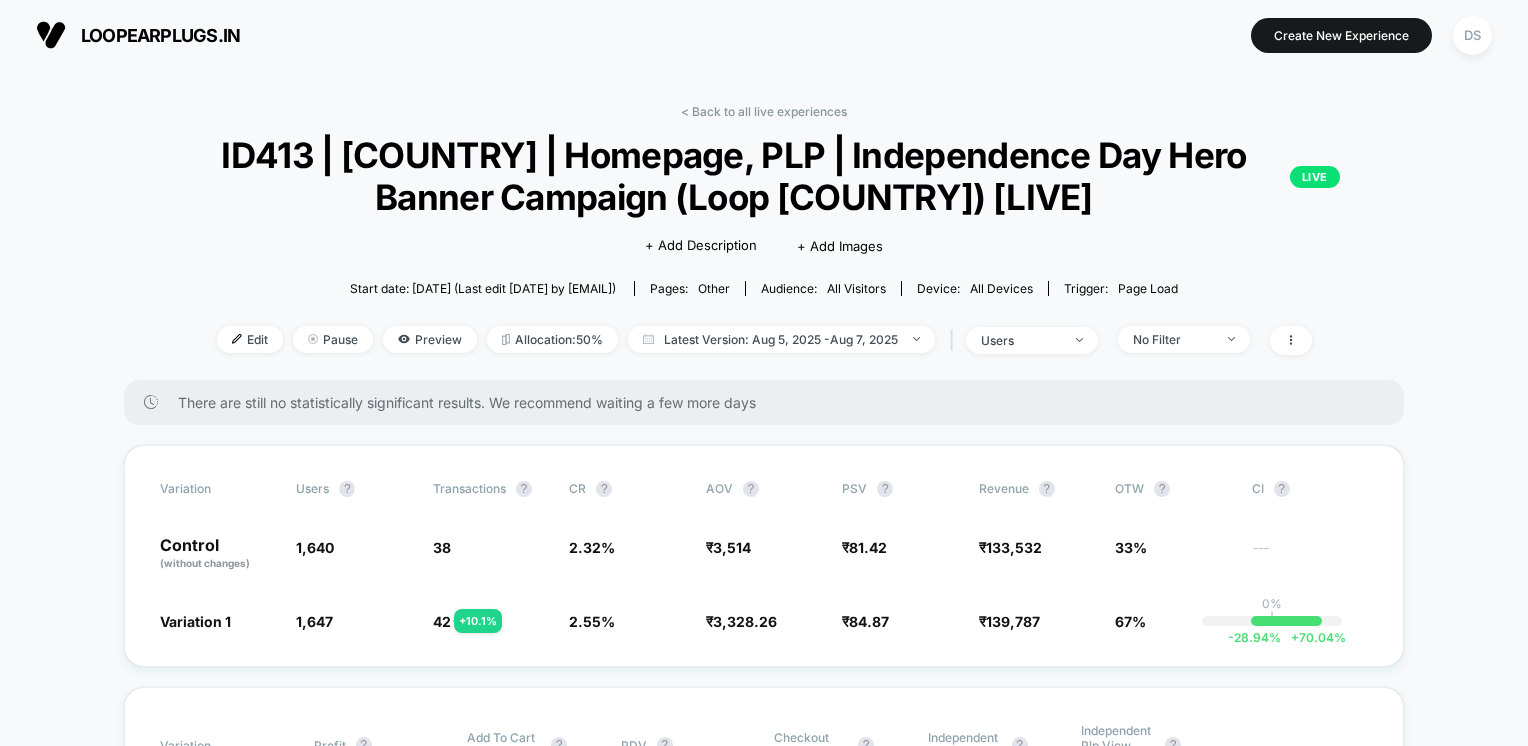 click on "< Back to all live experiences  ID413 | India | Homepage, PLP |  Independence Day Hero Banner Campaign (Loop India) [LIVE] LIVE Click to edit experience details + Add Description + Add Images Start date: 8/5/2025 (Last edit 8/7/2025 by fahim.shahrear@echologyx.com) Pages: other Audience: All Visitors Device: all devices Trigger: Page Load Edit Pause  Preview Allocation:  50% Latest Version:     Aug 5, 2025    -    Aug 7, 2025 |   users   No Filter" at bounding box center [764, 242] 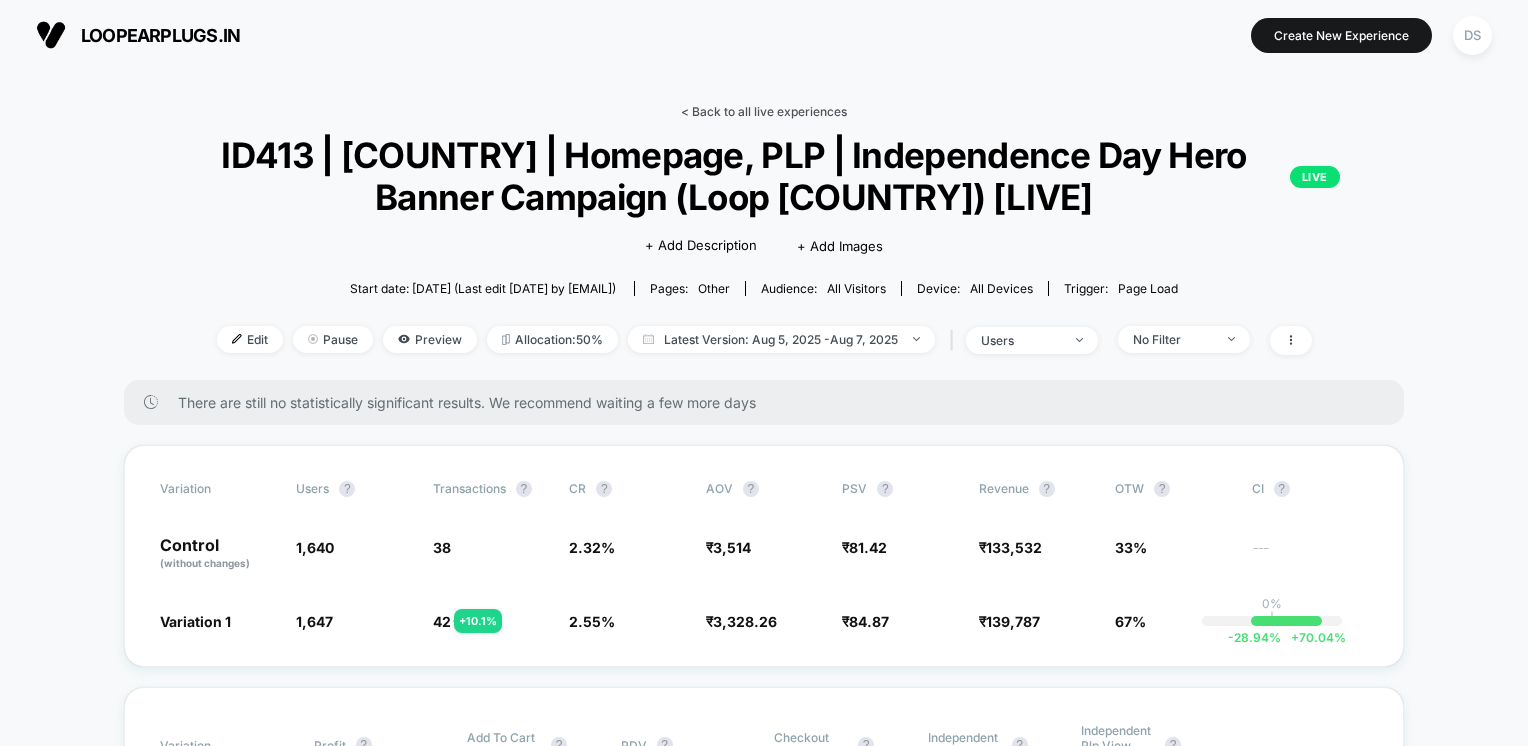 click on "< Back to all live experiences" at bounding box center (764, 111) 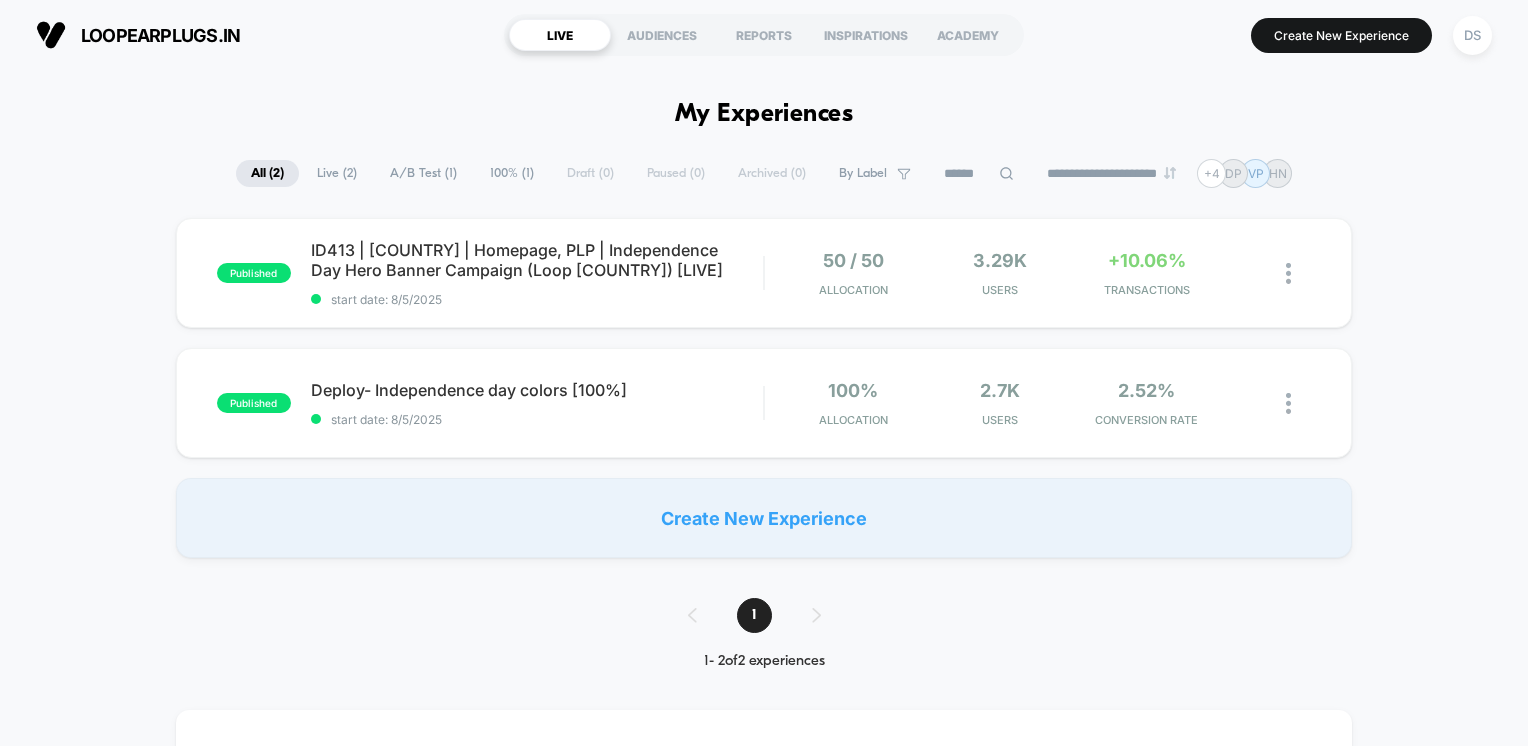 scroll, scrollTop: 0, scrollLeft: 0, axis: both 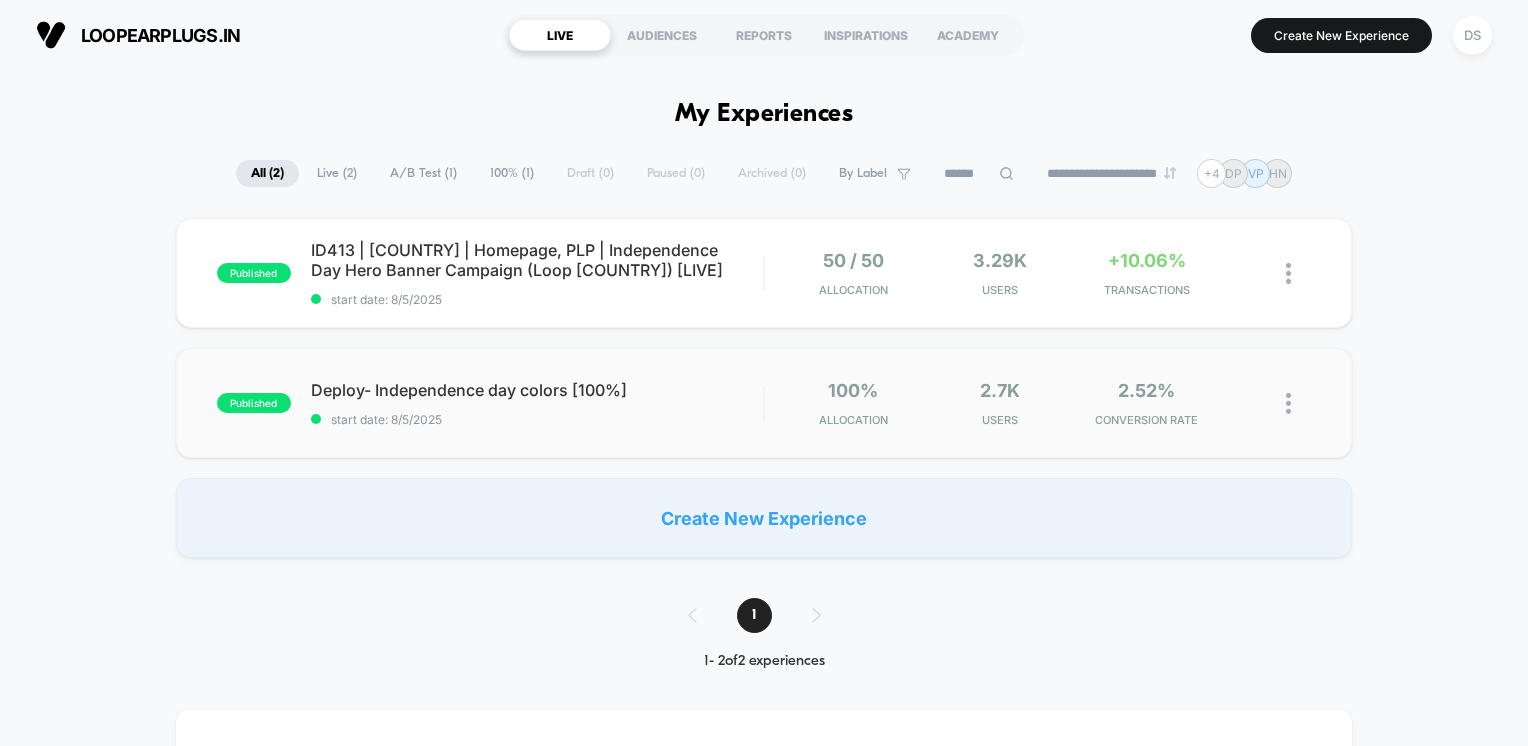 click on "published Deploy- Independence day colors [100%] start date: 8/5/2025 100% Allocation 2.7k Users 2.52% CONVERSION RATE" at bounding box center [764, 403] 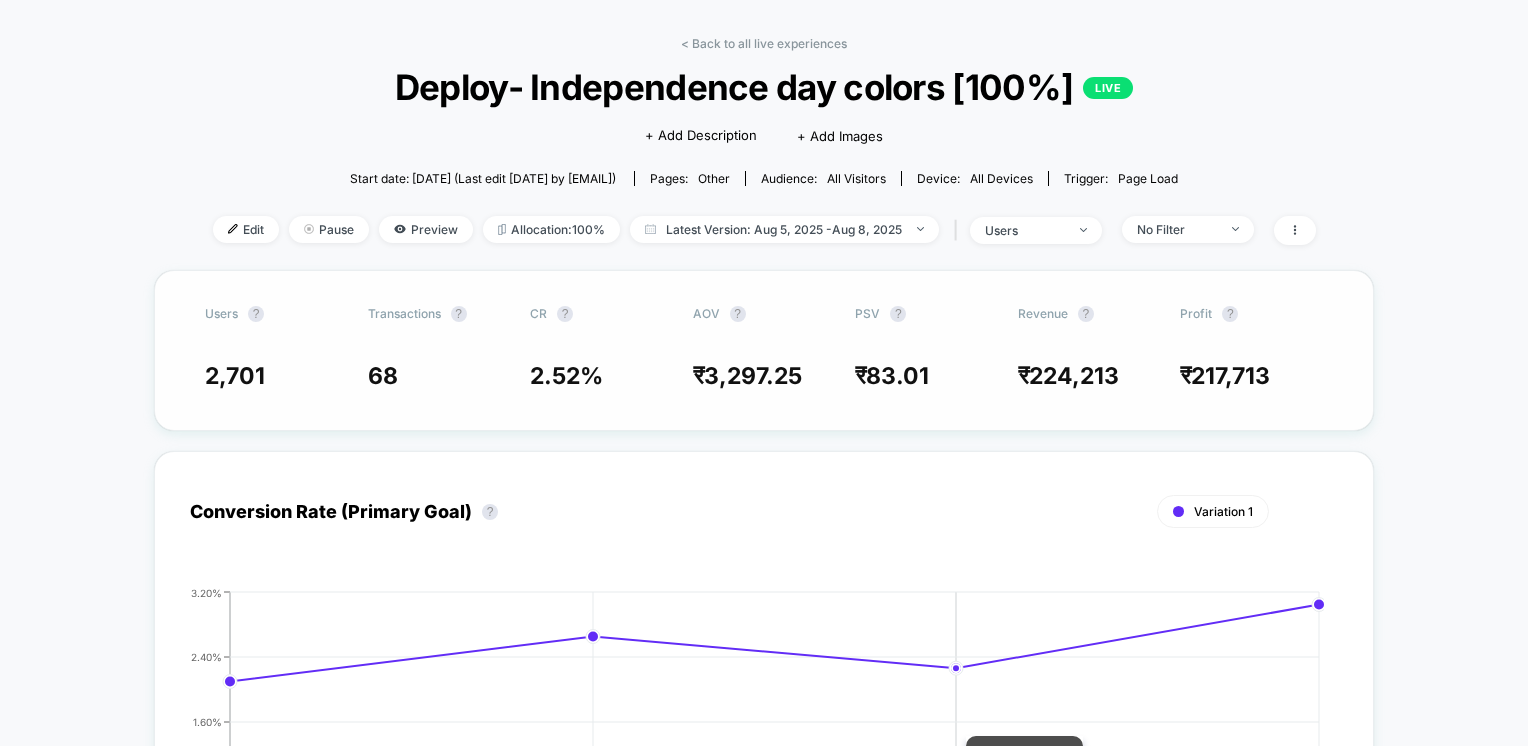 scroll, scrollTop: 0, scrollLeft: 0, axis: both 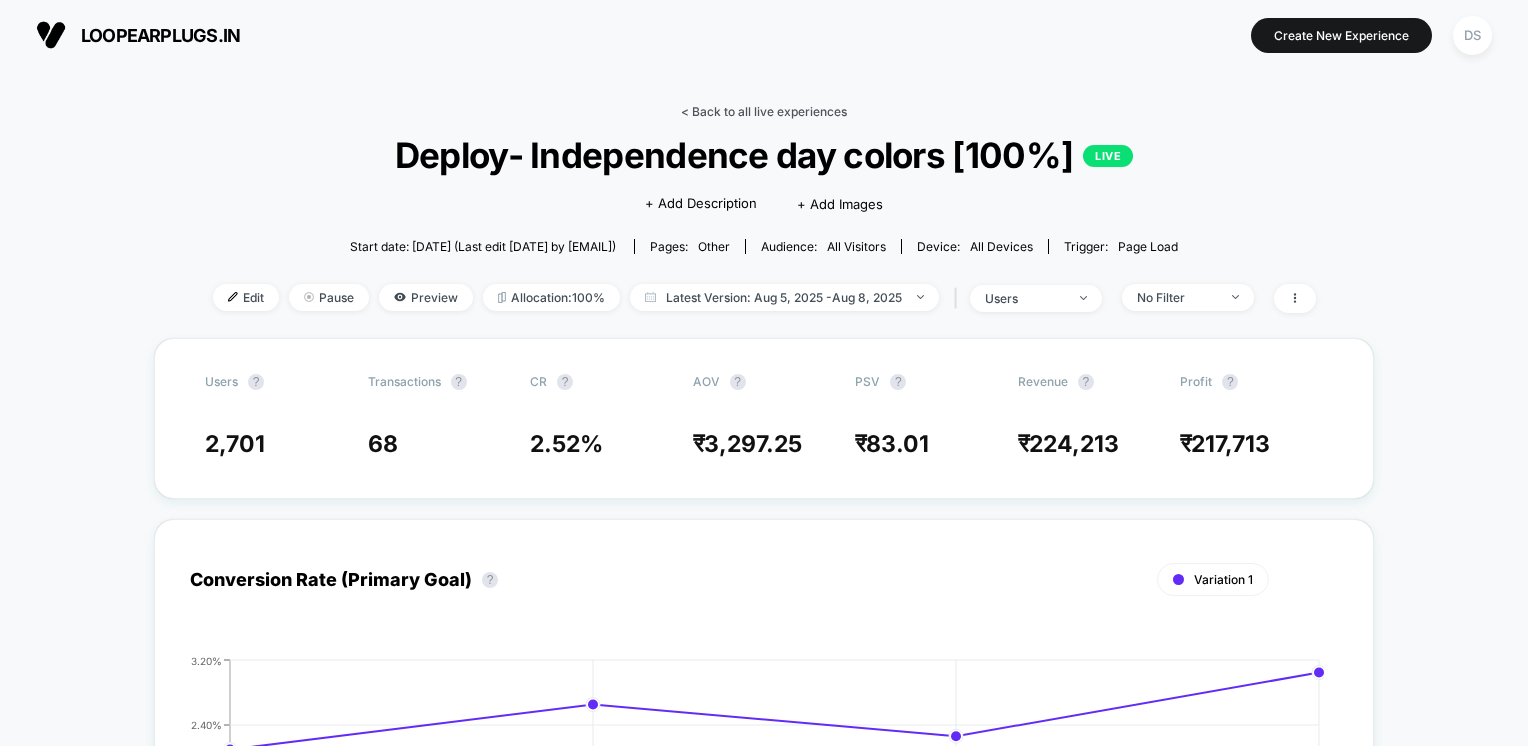 click on "< Back to all live experiences" at bounding box center (764, 111) 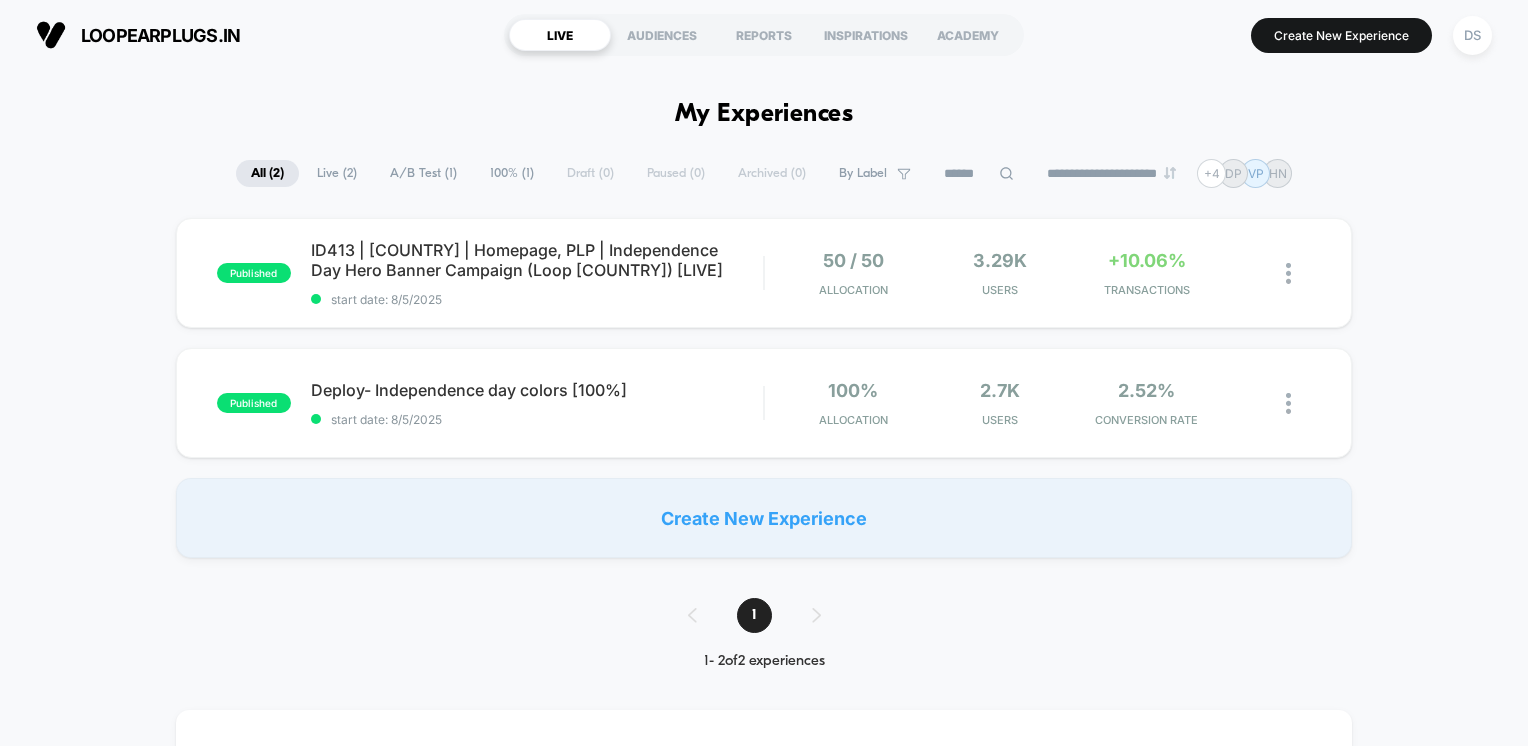 scroll, scrollTop: 0, scrollLeft: 0, axis: both 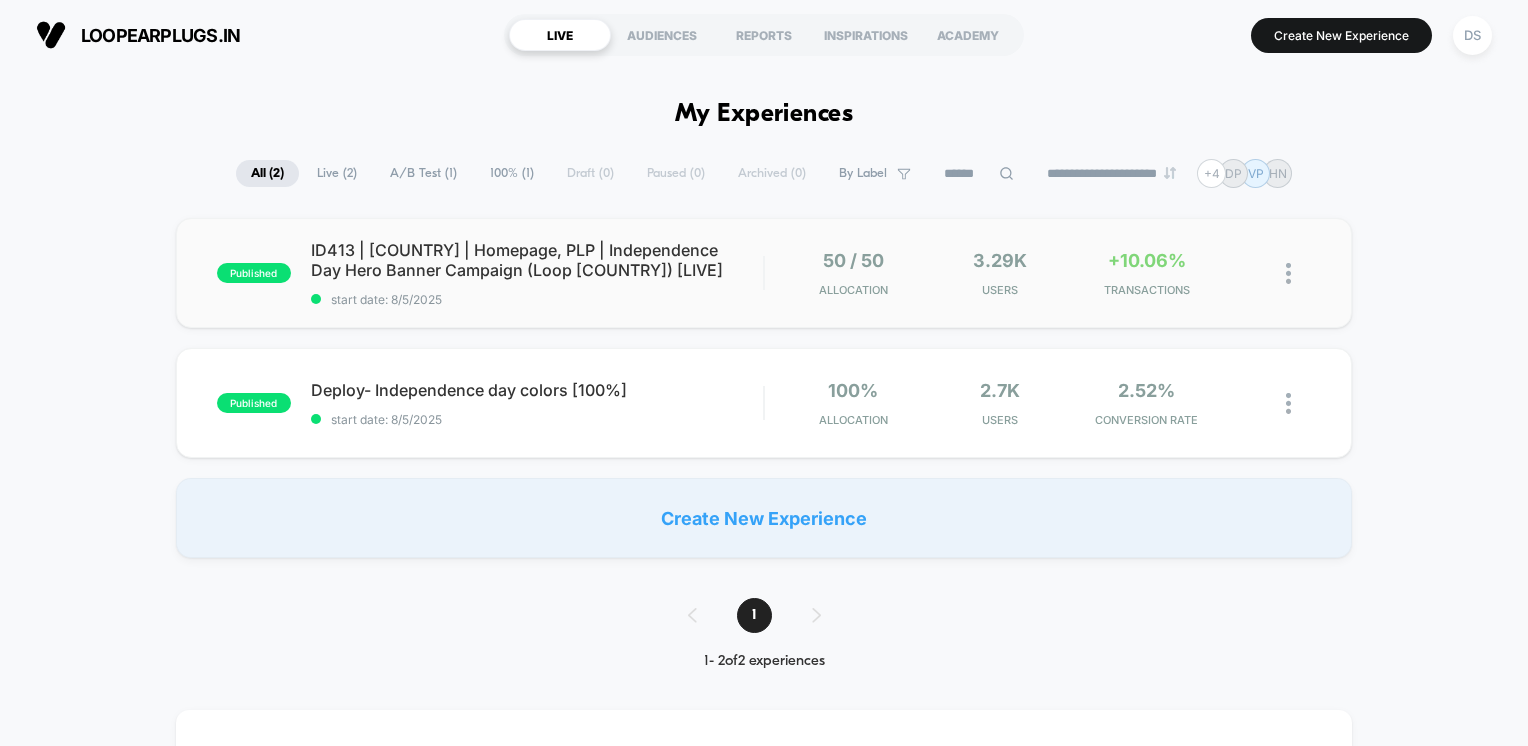 click on "50 / 50 Allocation" at bounding box center [853, 273] 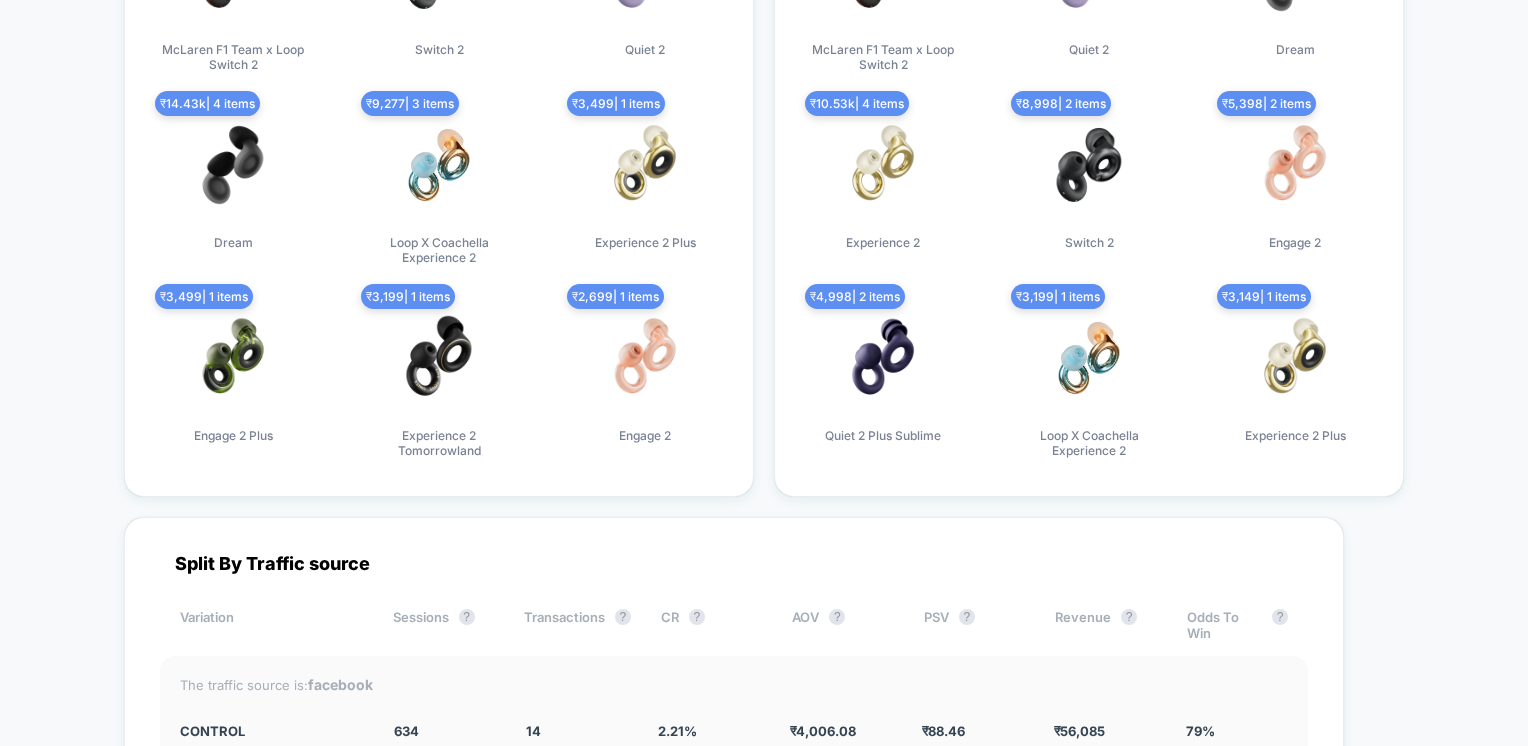 scroll, scrollTop: 6200, scrollLeft: 0, axis: vertical 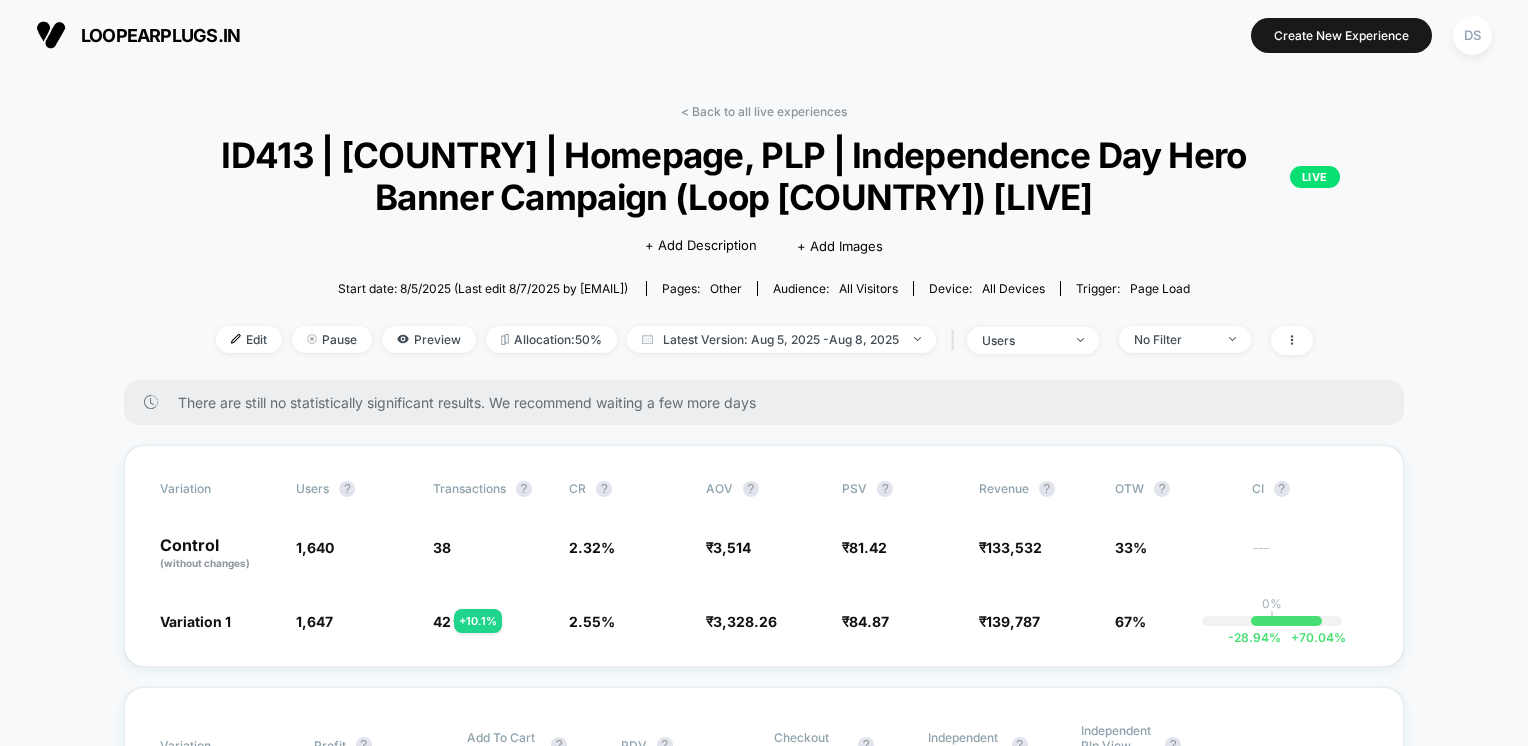 click on "< Back to all live experiences  ID413 | India | Homepage, PLP |  Independence Day Hero Banner Campaign (Loop India) [LIVE] LIVE Click to edit experience details + Add Description + Add Images Start date: 8/5/2025 (Last edit 8/7/2025 by fahim.shahrear@echologyx.com) Pages: other Audience: All Visitors Device: all devices Trigger: Page Load Edit Pause  Preview Allocation:  50% Latest Version:     Aug 5, 2025    -    Aug 8, 2025 |   users   No Filter" at bounding box center [764, 242] 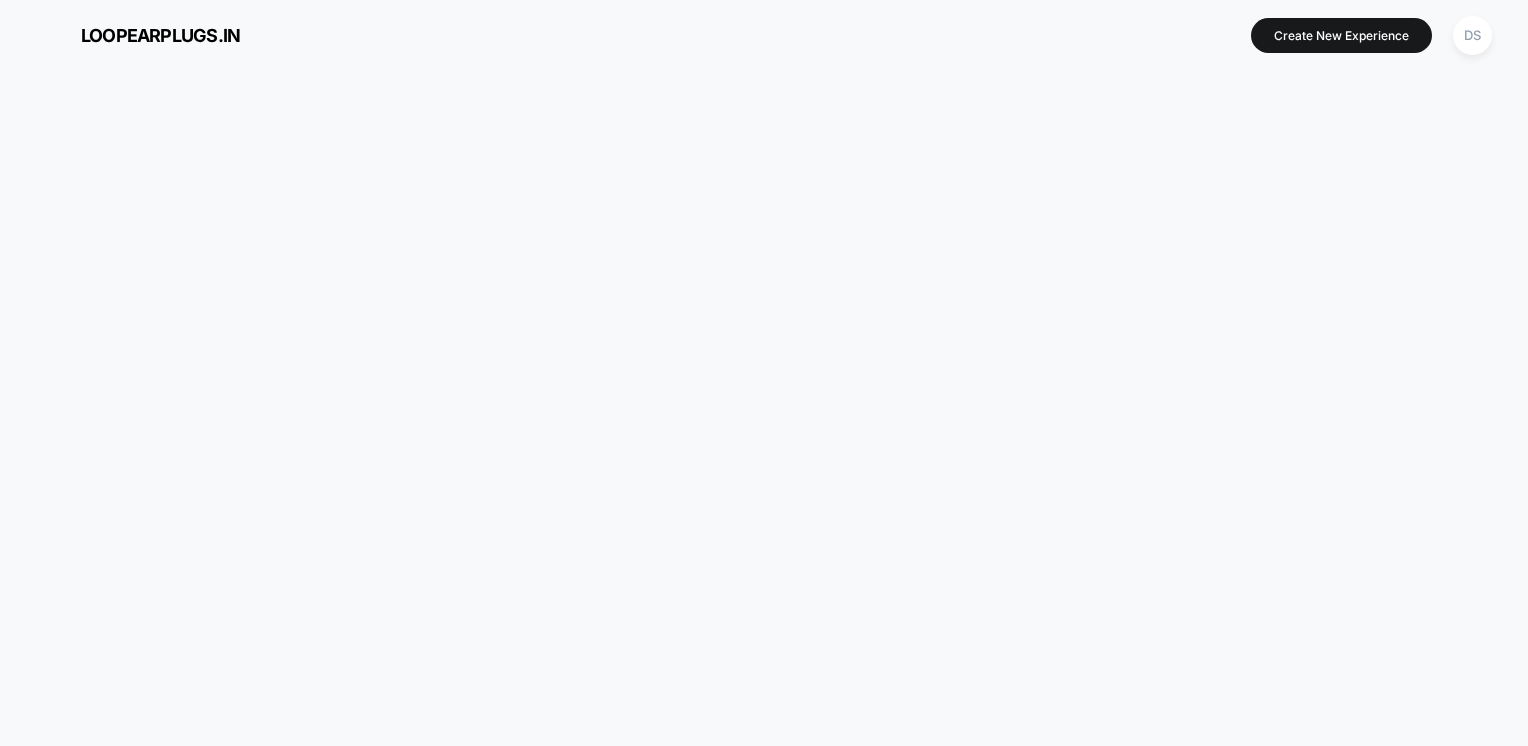 scroll, scrollTop: 0, scrollLeft: 0, axis: both 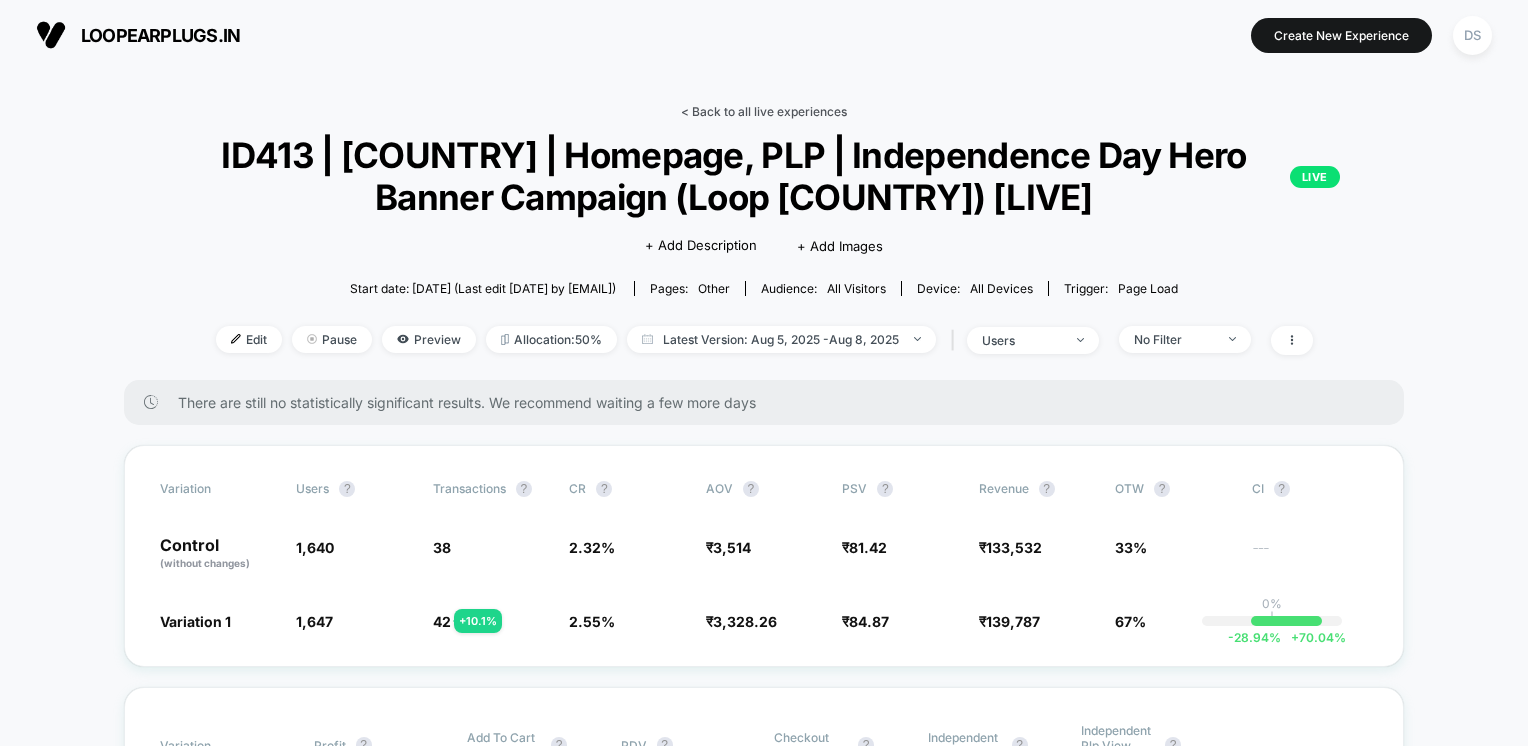 click on "< Back to all live experiences" at bounding box center (764, 111) 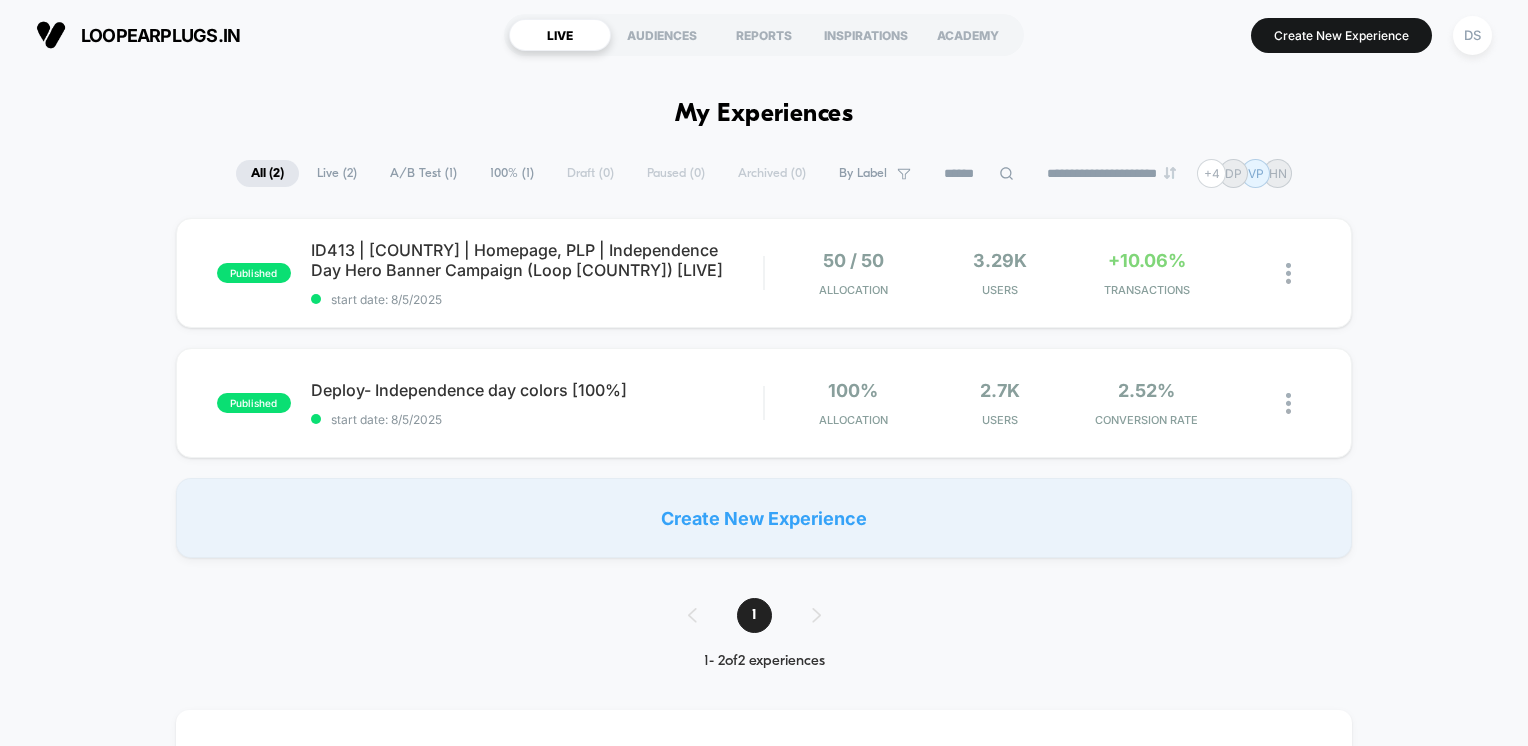 scroll, scrollTop: 0, scrollLeft: 0, axis: both 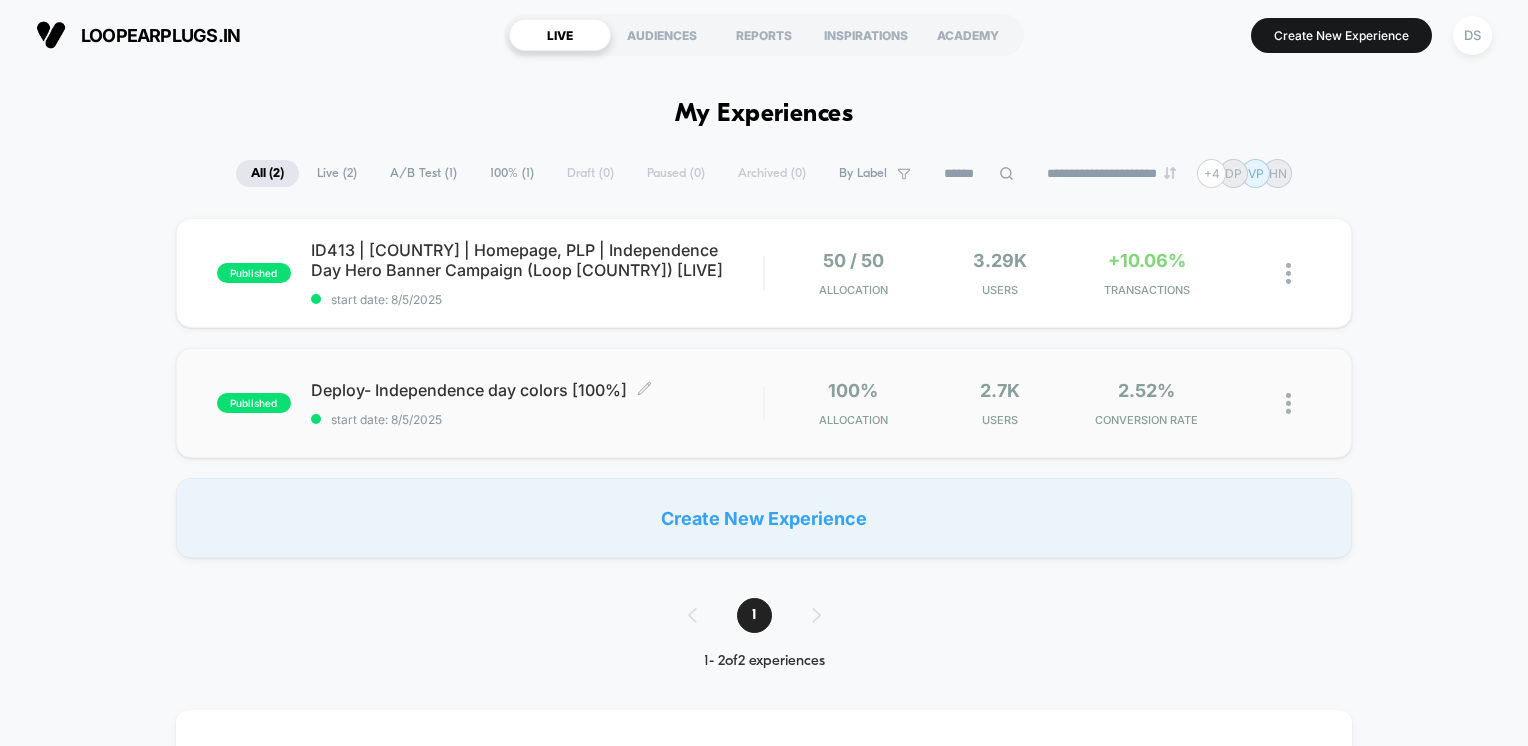 click on "start date: 8/5/2025" at bounding box center [537, 419] 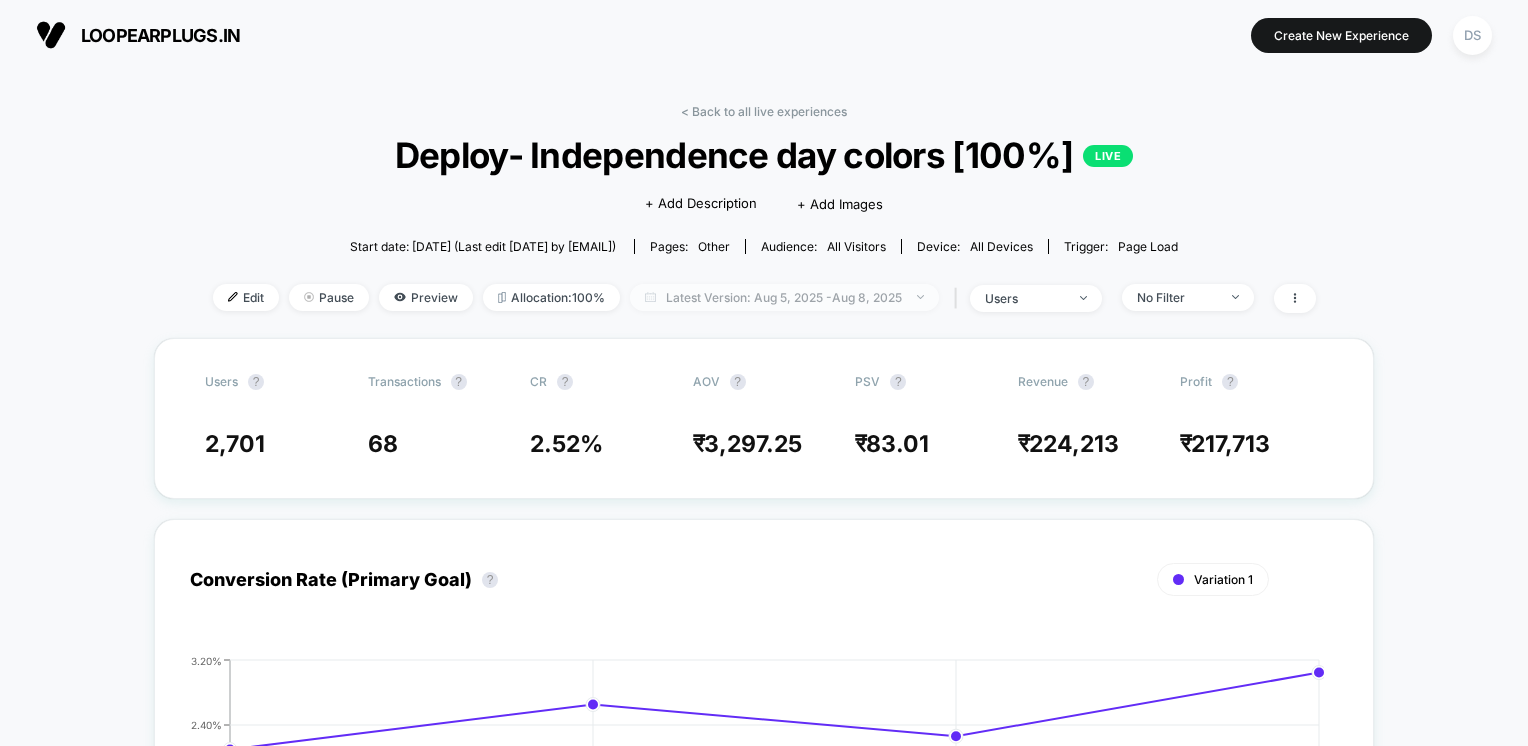 click on "Latest Version:     [DATE]    -    [DATE]" at bounding box center (784, 297) 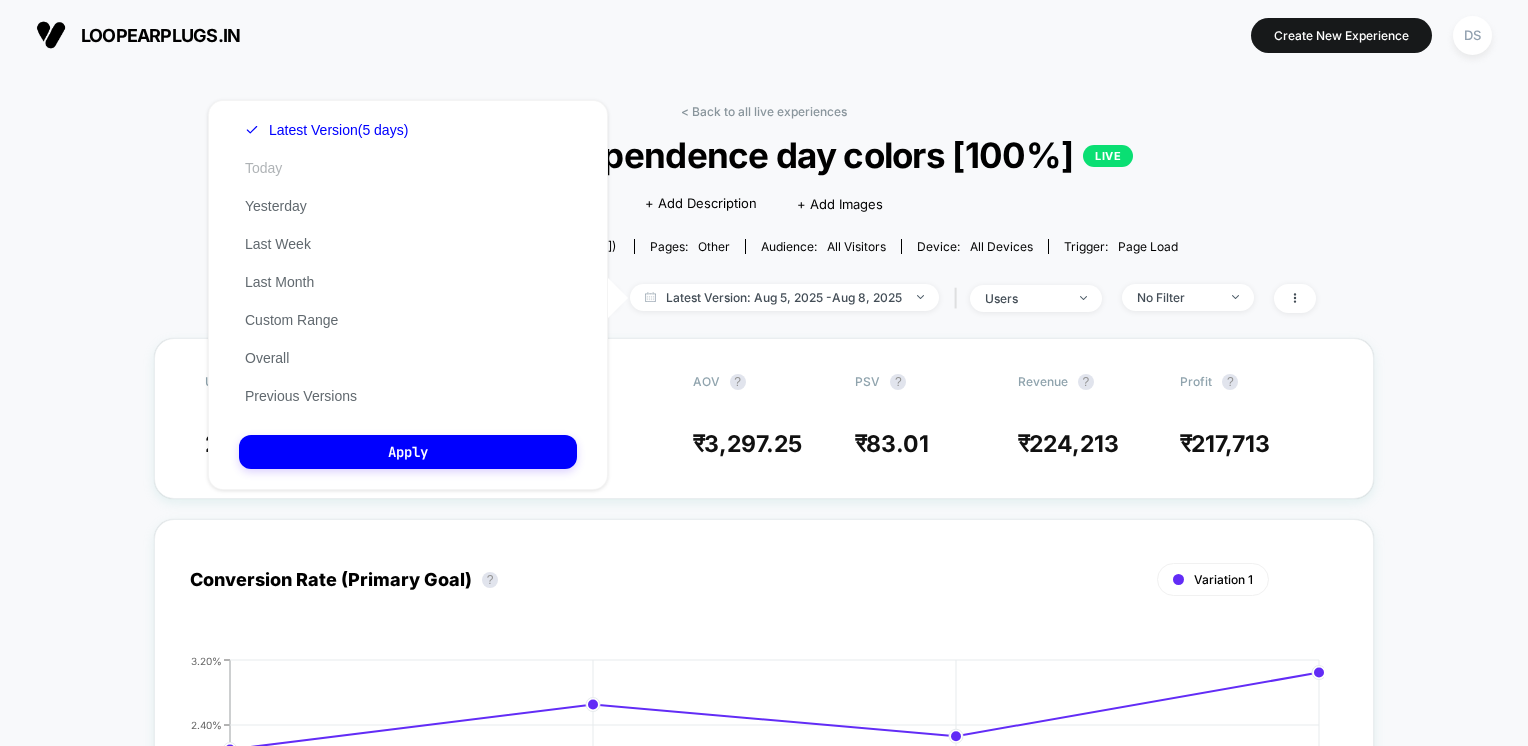 click on "Today" at bounding box center [263, 168] 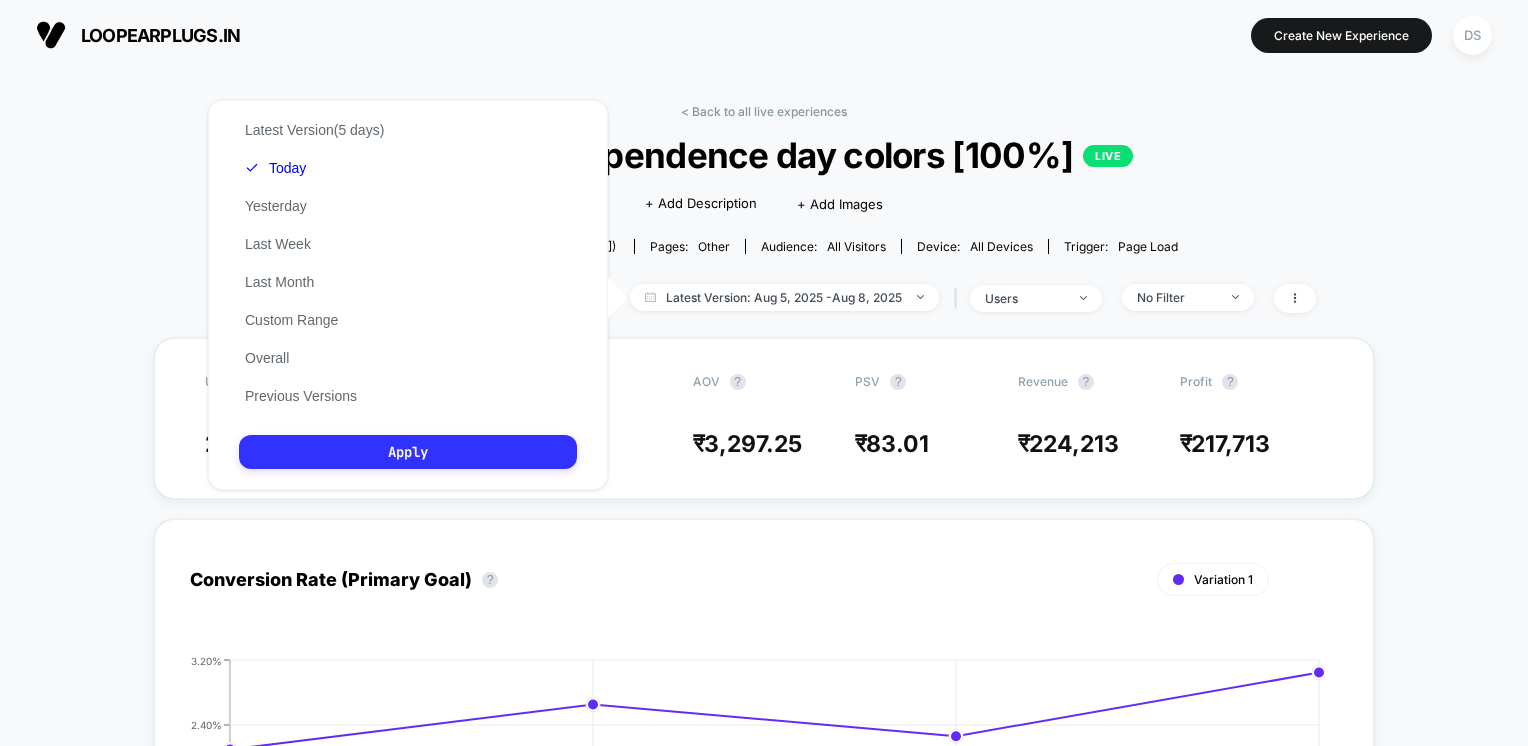 click on "Apply" at bounding box center [408, 452] 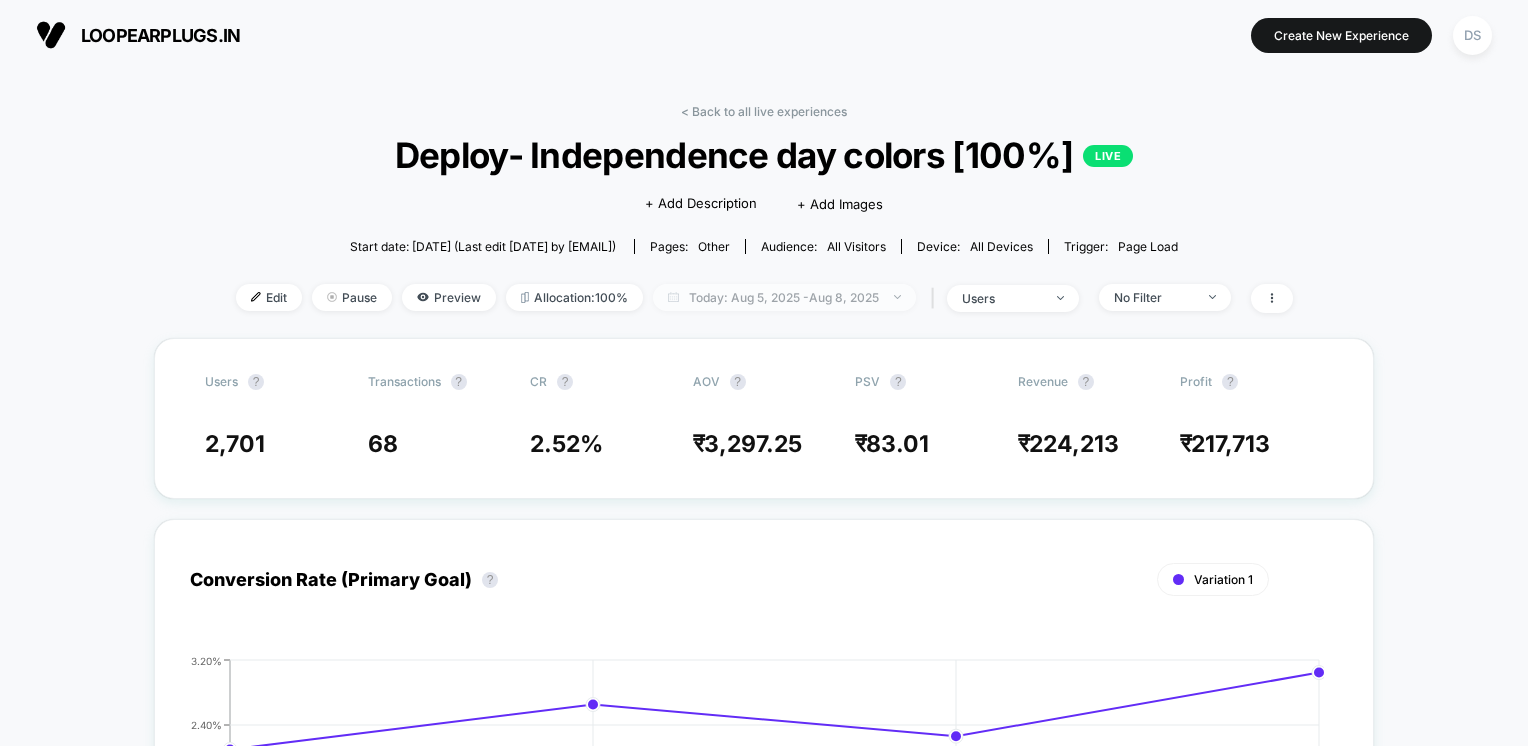 click on "Today:     Aug 5, 2025    -    Aug 8, 2025" at bounding box center (784, 297) 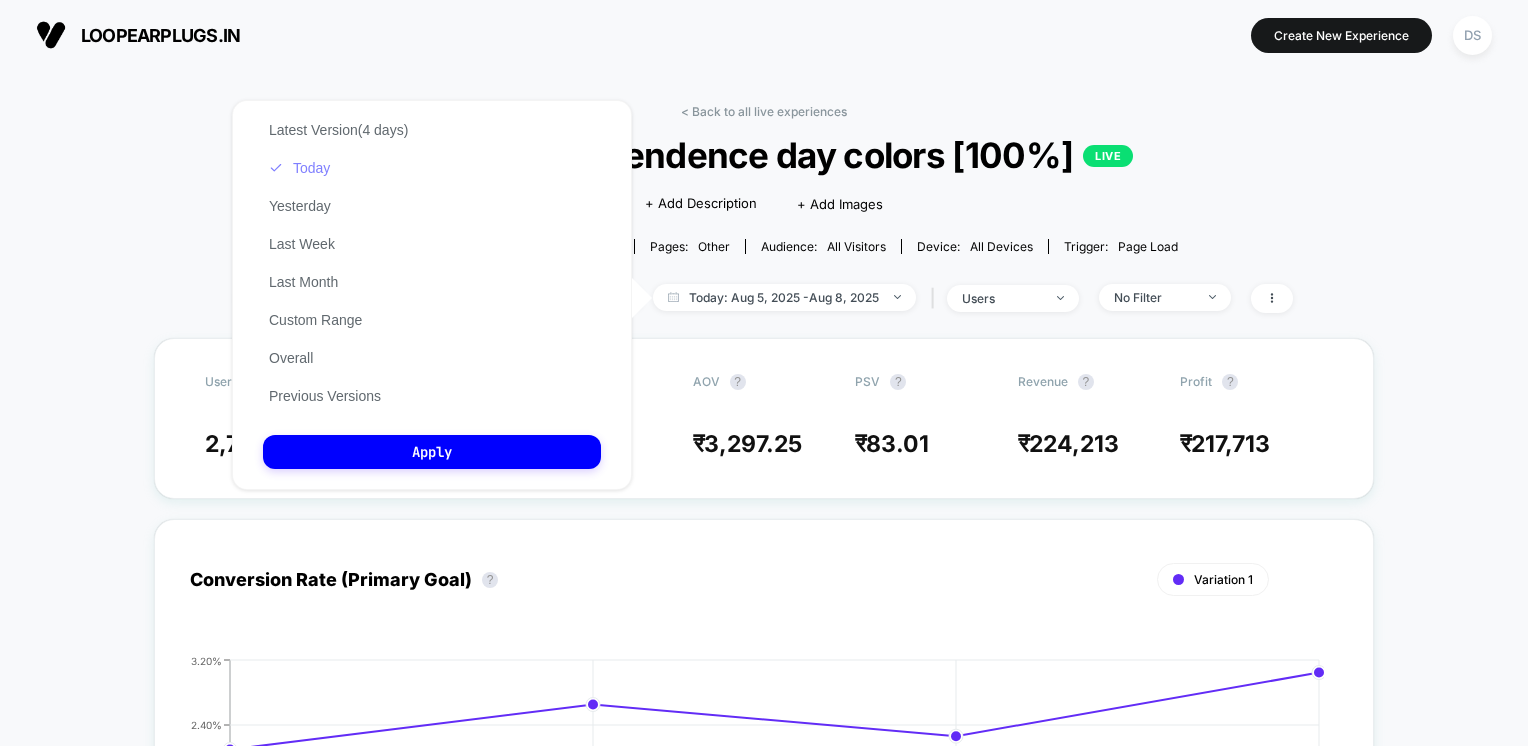 click on "Today" at bounding box center [299, 168] 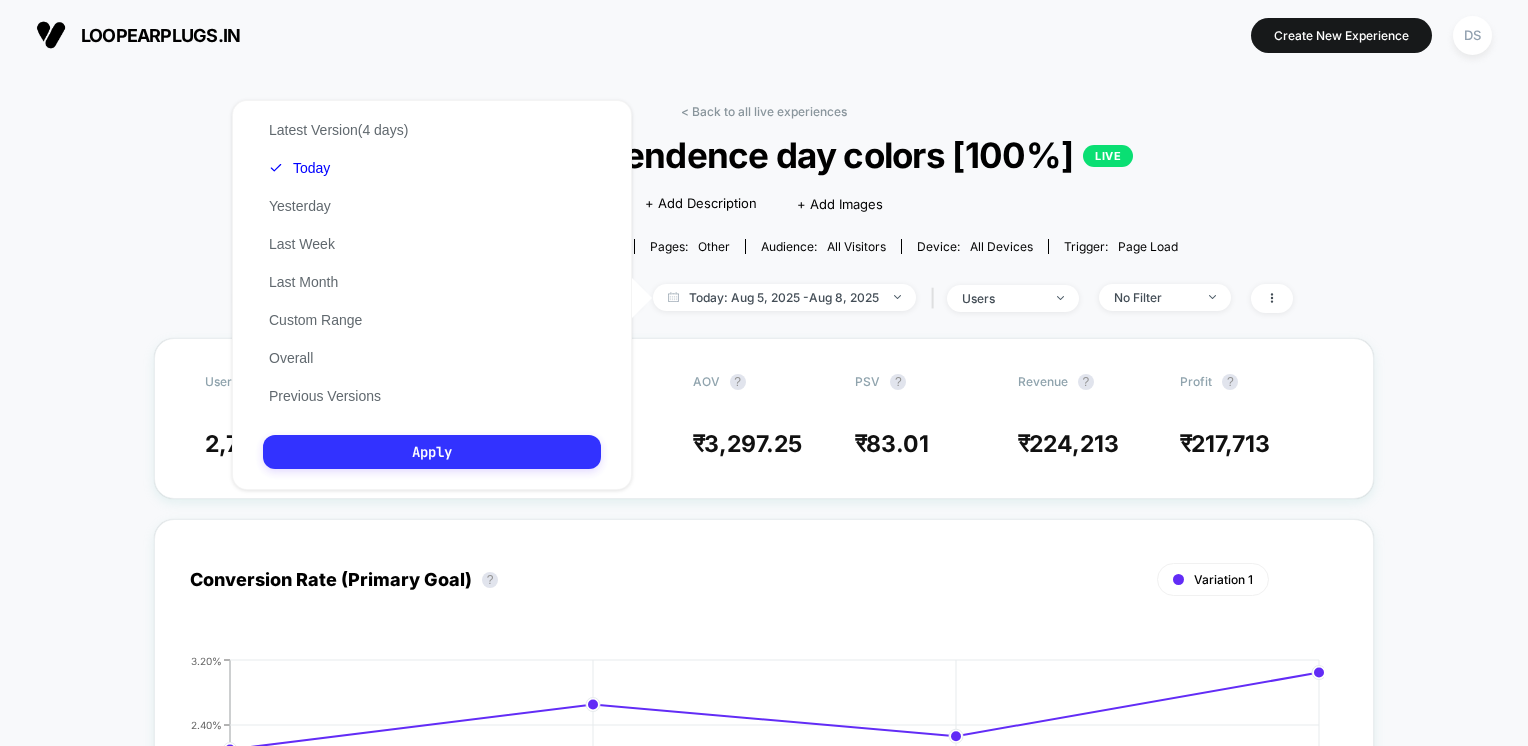 click on "Apply" at bounding box center [432, 452] 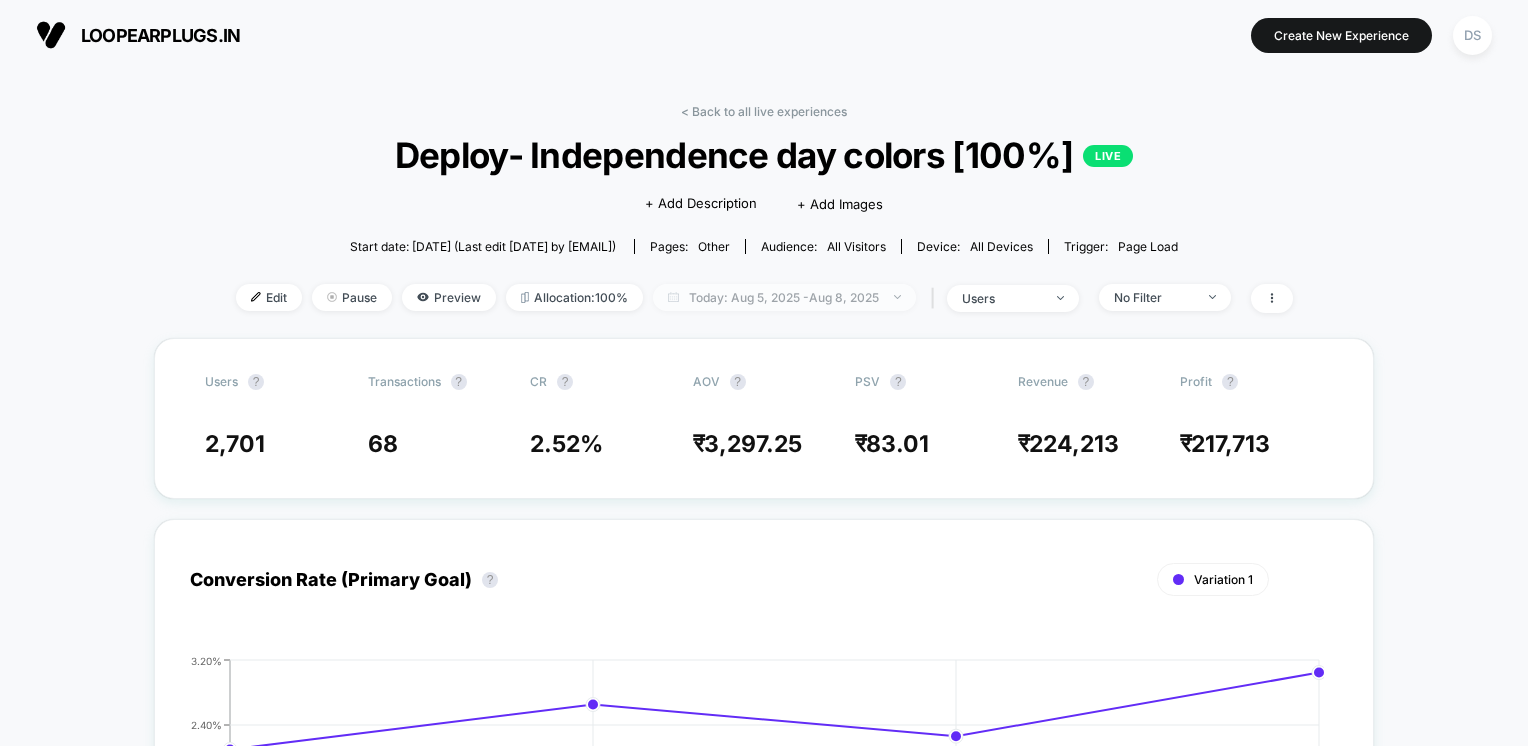 click on "Today:     Aug 5, 2025    -    Aug 8, 2025" at bounding box center (784, 297) 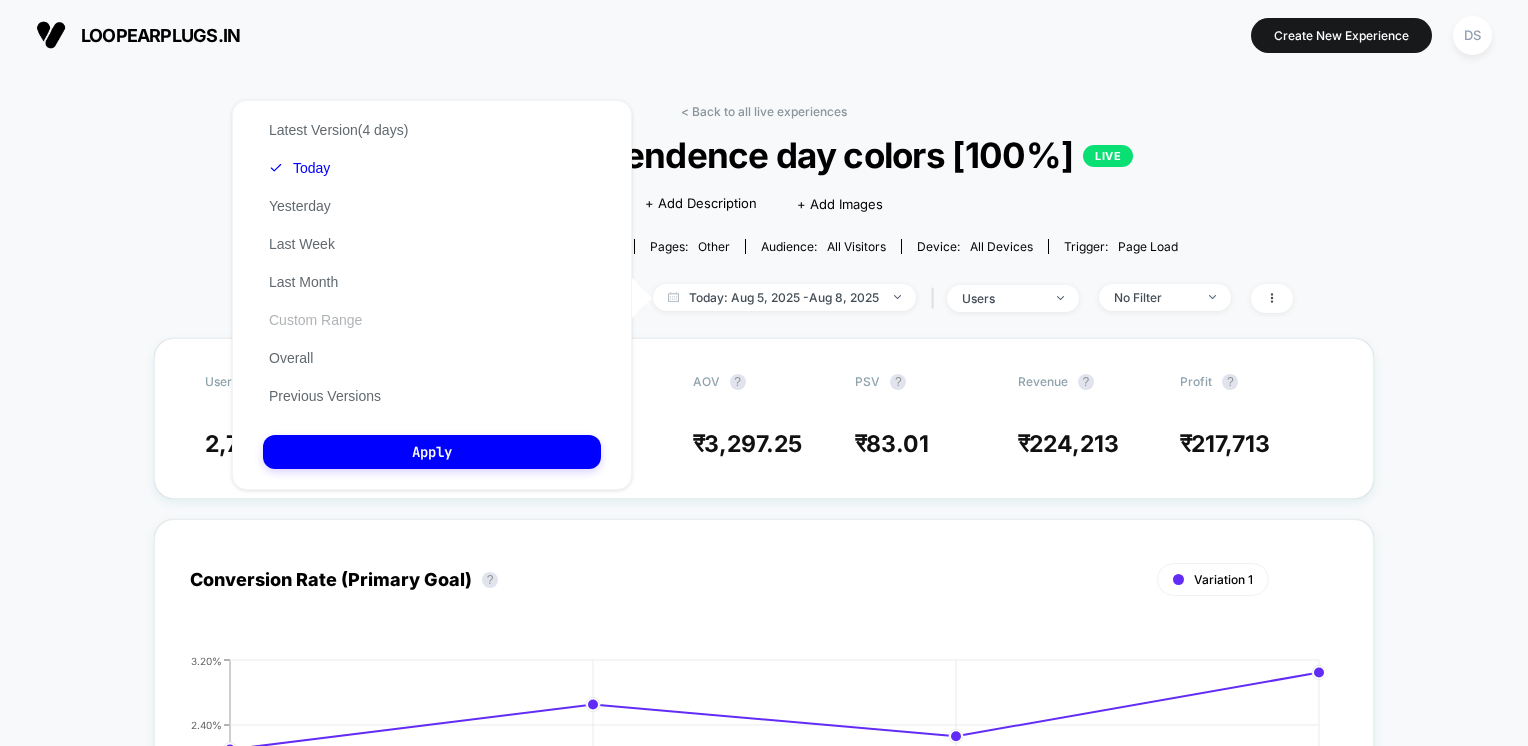 click on "Custom Range" at bounding box center [315, 320] 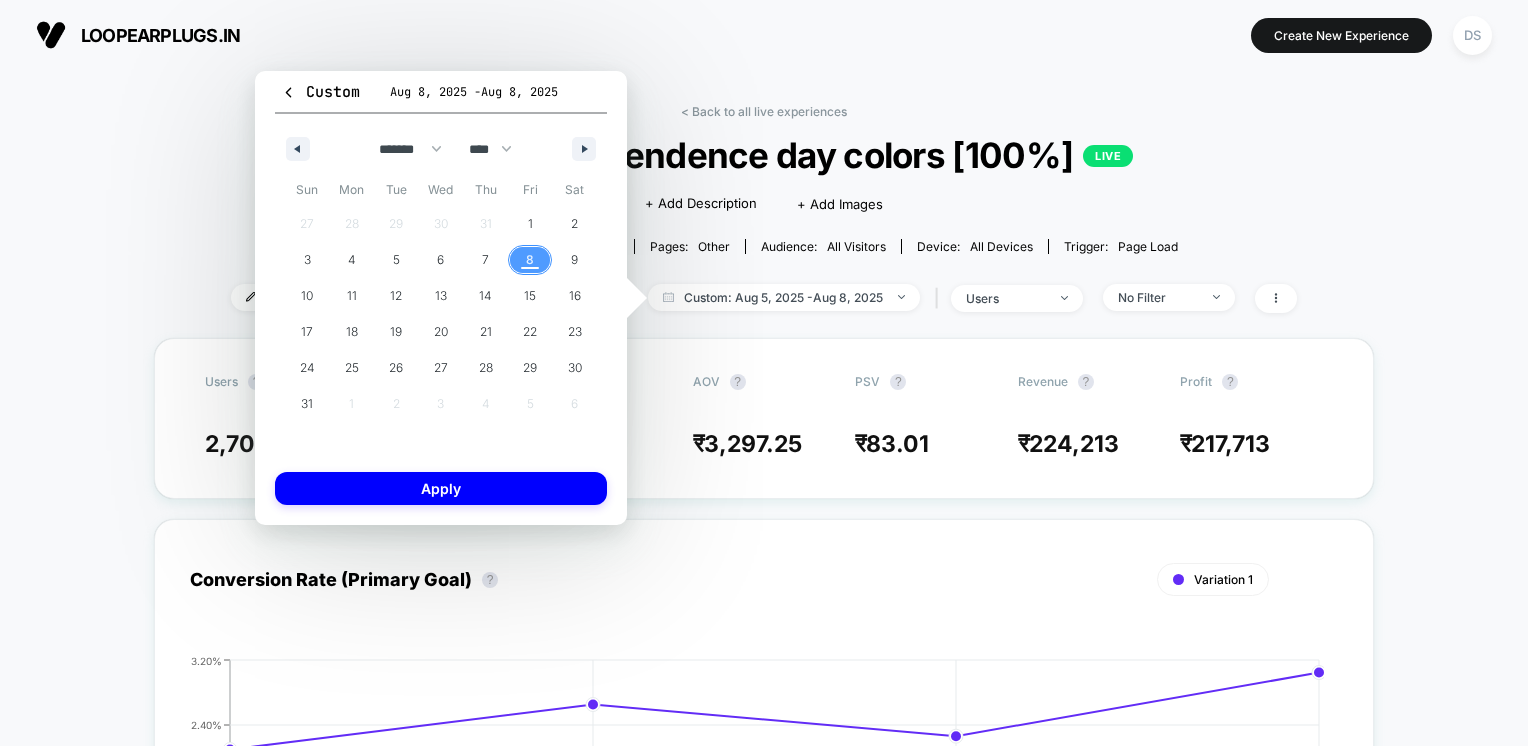 click on "8" at bounding box center (530, 260) 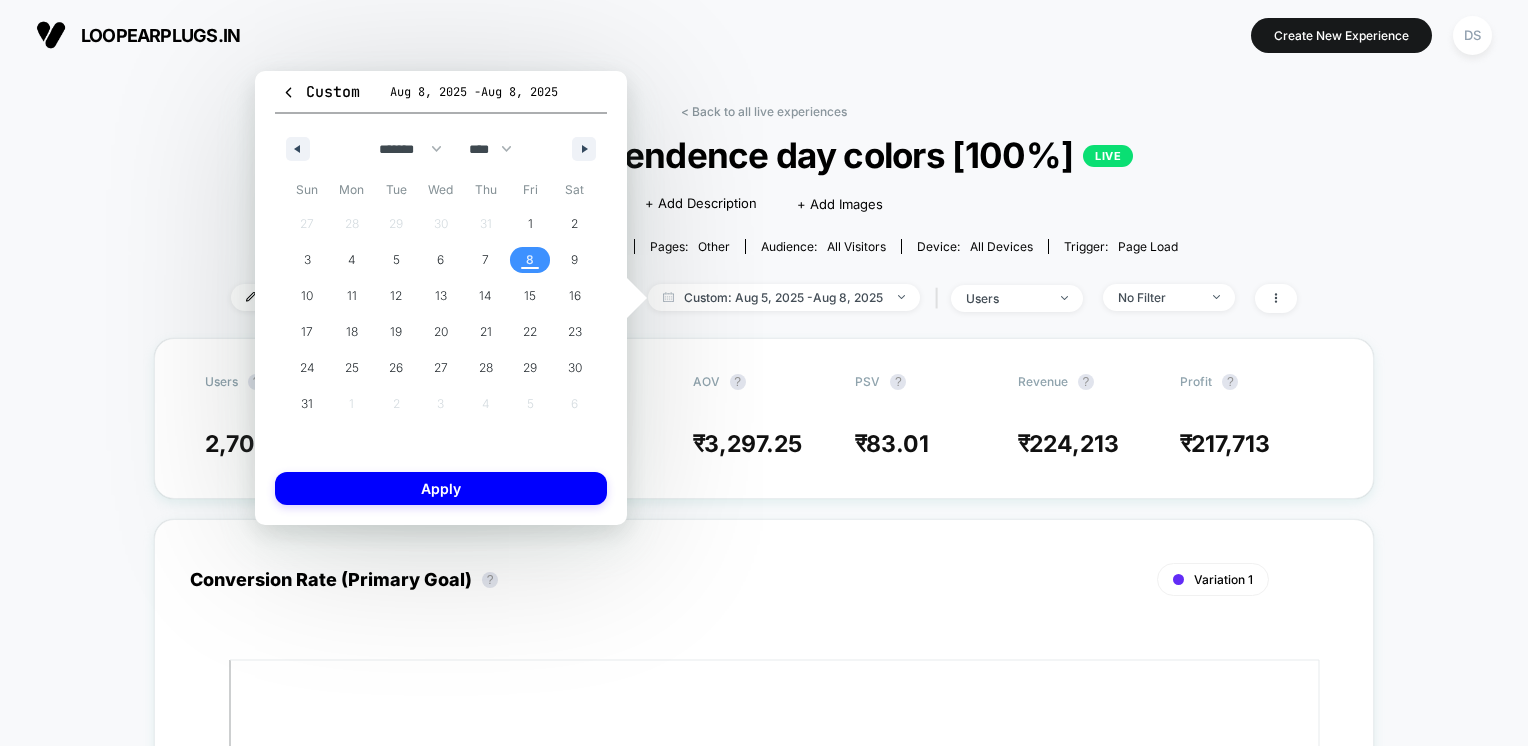 click on "8" at bounding box center [530, 260] 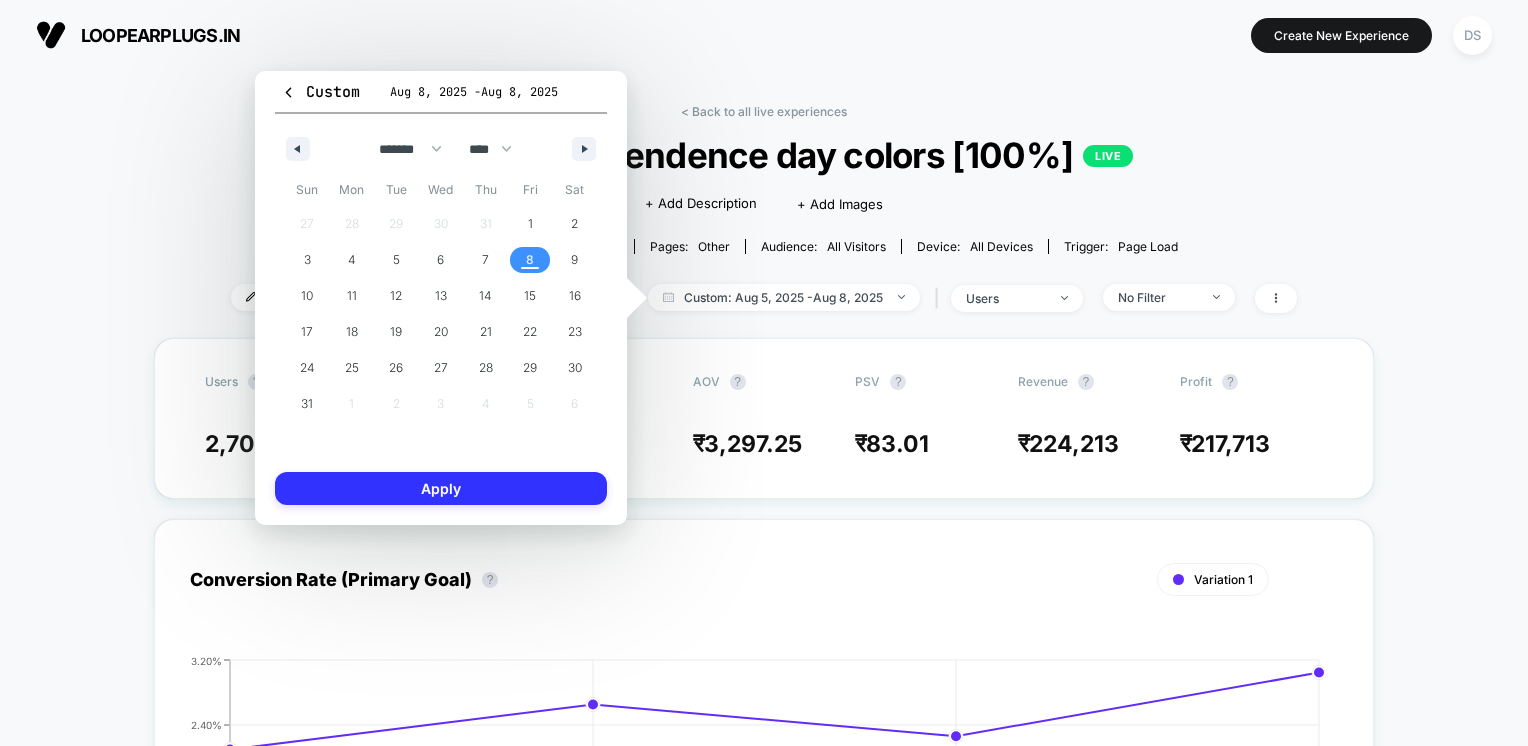 click on "Apply" at bounding box center [441, 488] 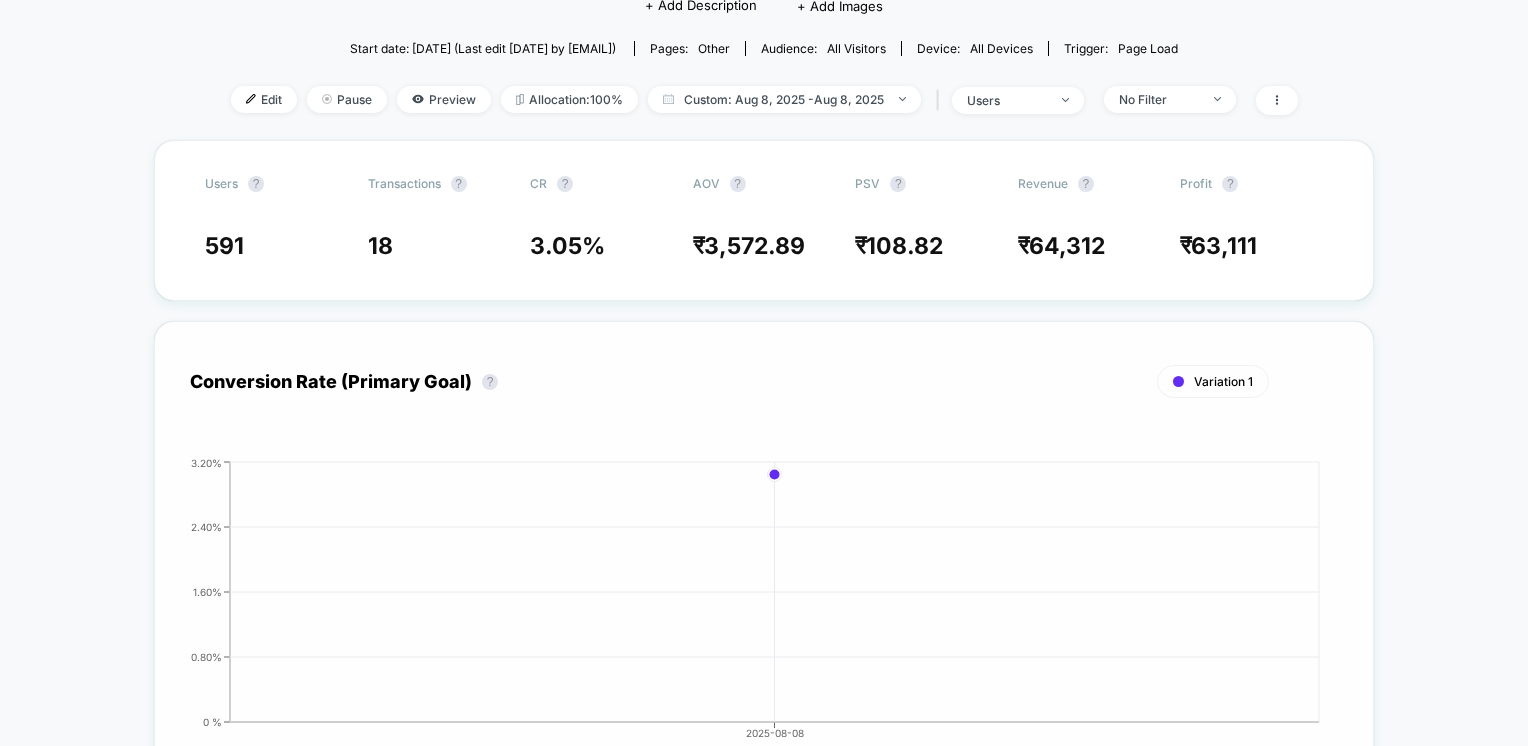 scroll, scrollTop: 0, scrollLeft: 0, axis: both 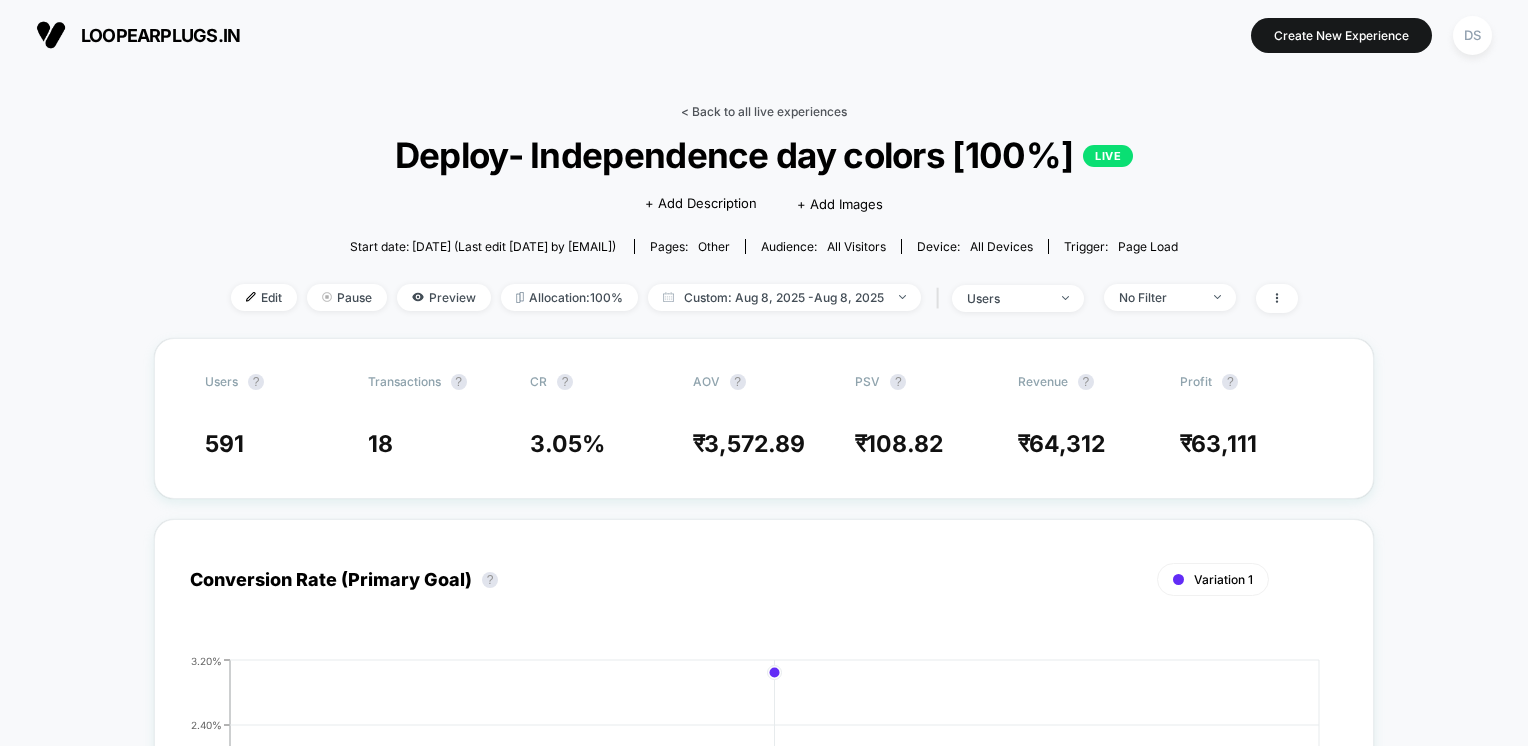 click on "< Back to all live experiences" at bounding box center (764, 111) 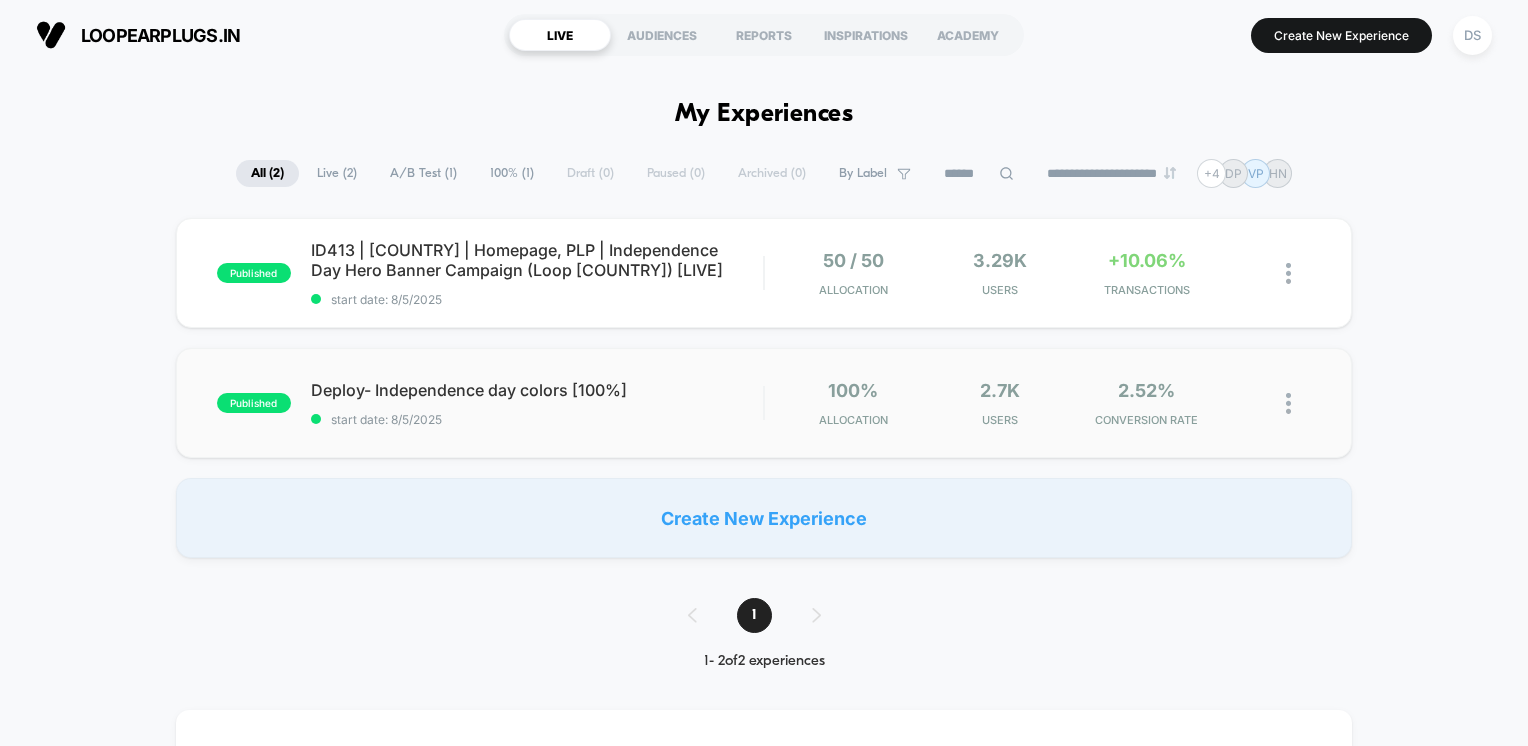 scroll, scrollTop: 0, scrollLeft: 0, axis: both 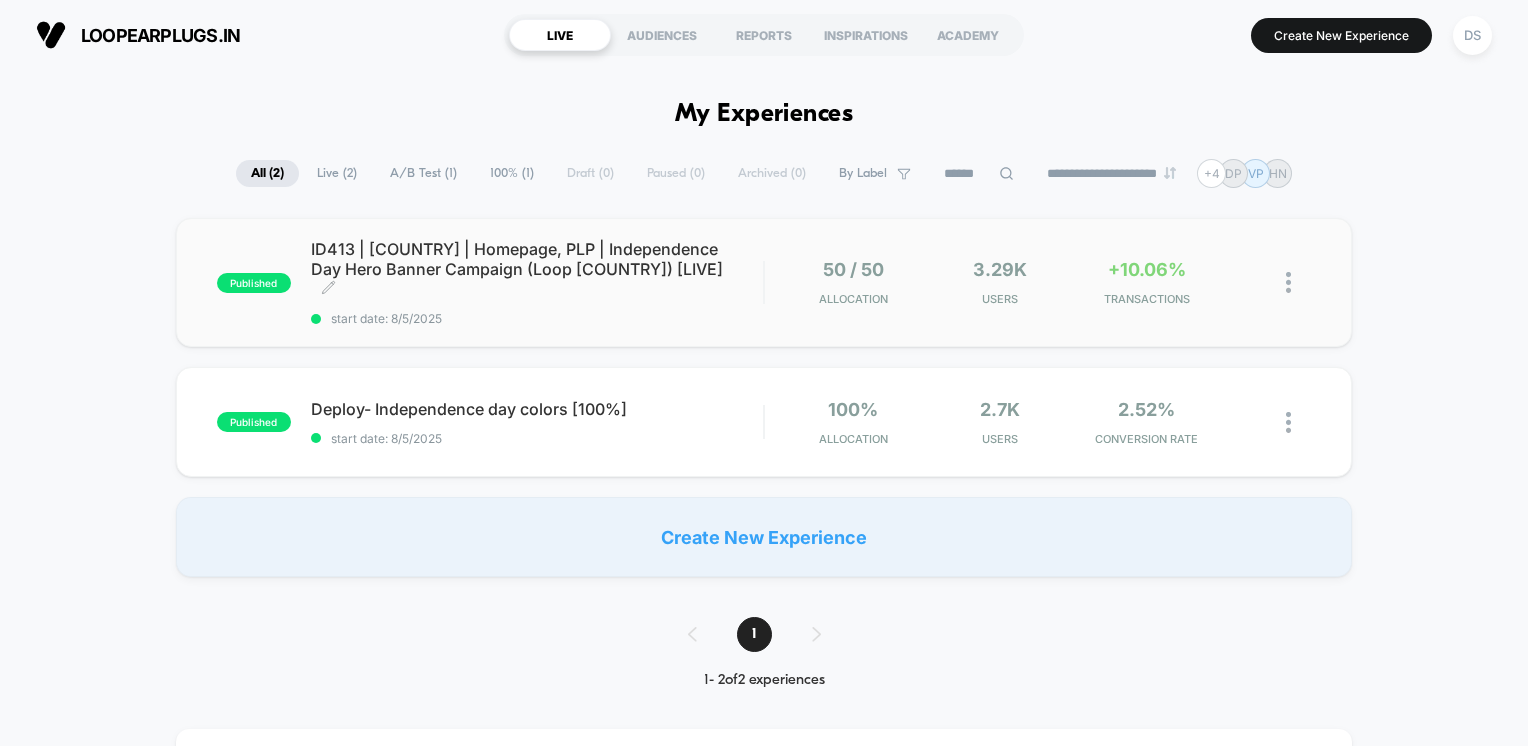 click on "ID413 | [COUNTRY] | Homepage, PLP |  Independence Day Hero Banner Campaign (Loop [COUNTRY]) [LIVE] Click to edit experience details" at bounding box center [537, 269] 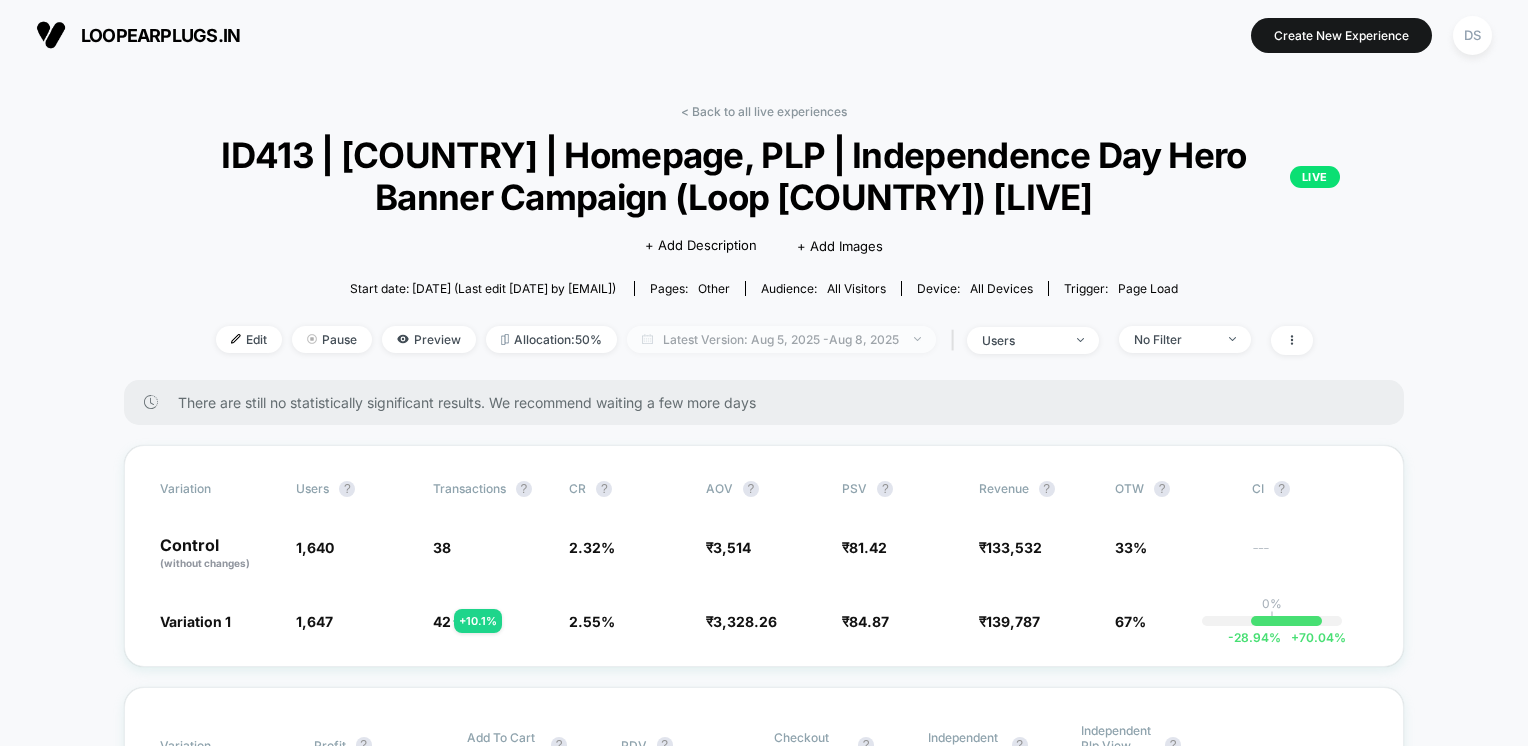 click on "Latest Version:     [DATE]    -    [DATE]" at bounding box center [781, 339] 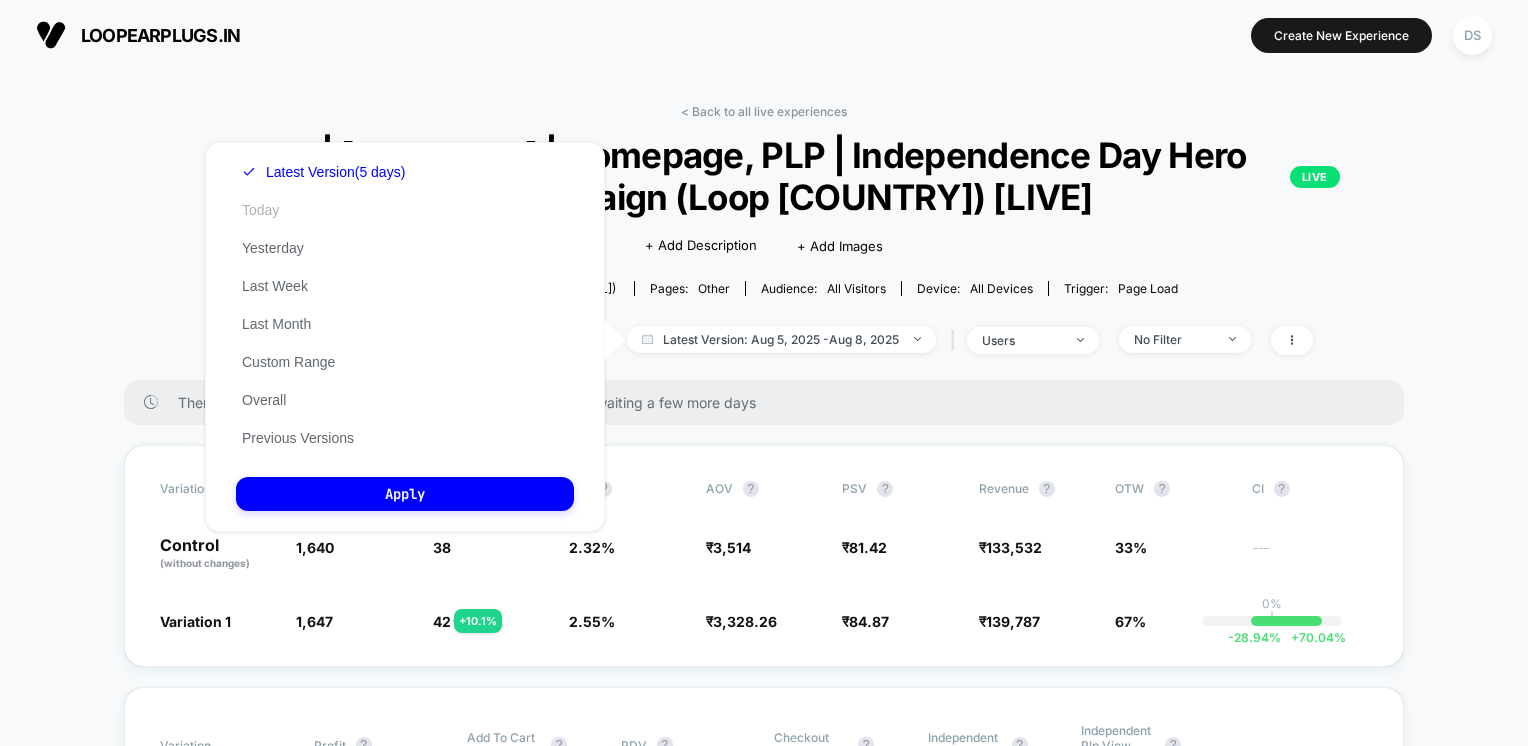 click on "Today" at bounding box center [260, 210] 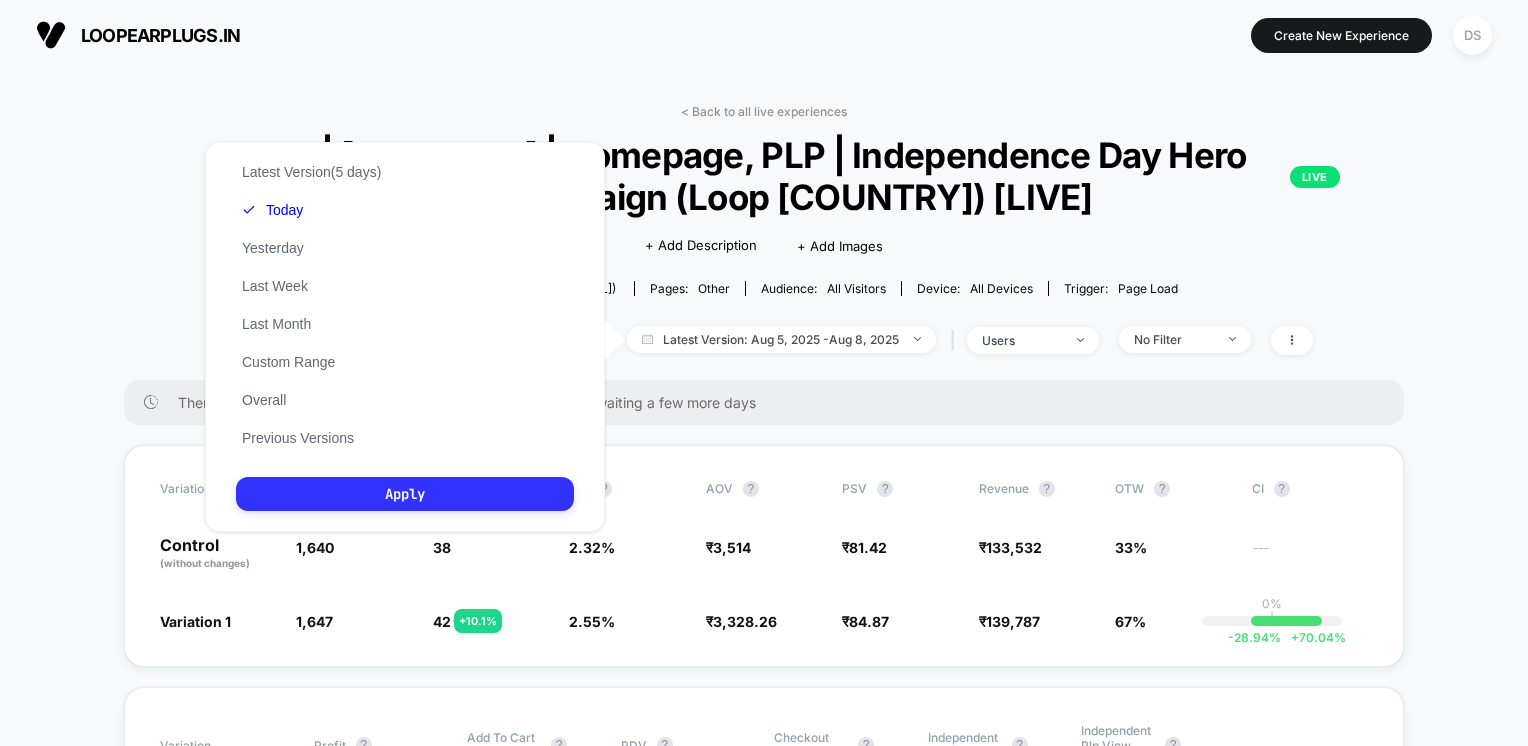 click on "Apply" at bounding box center (405, 494) 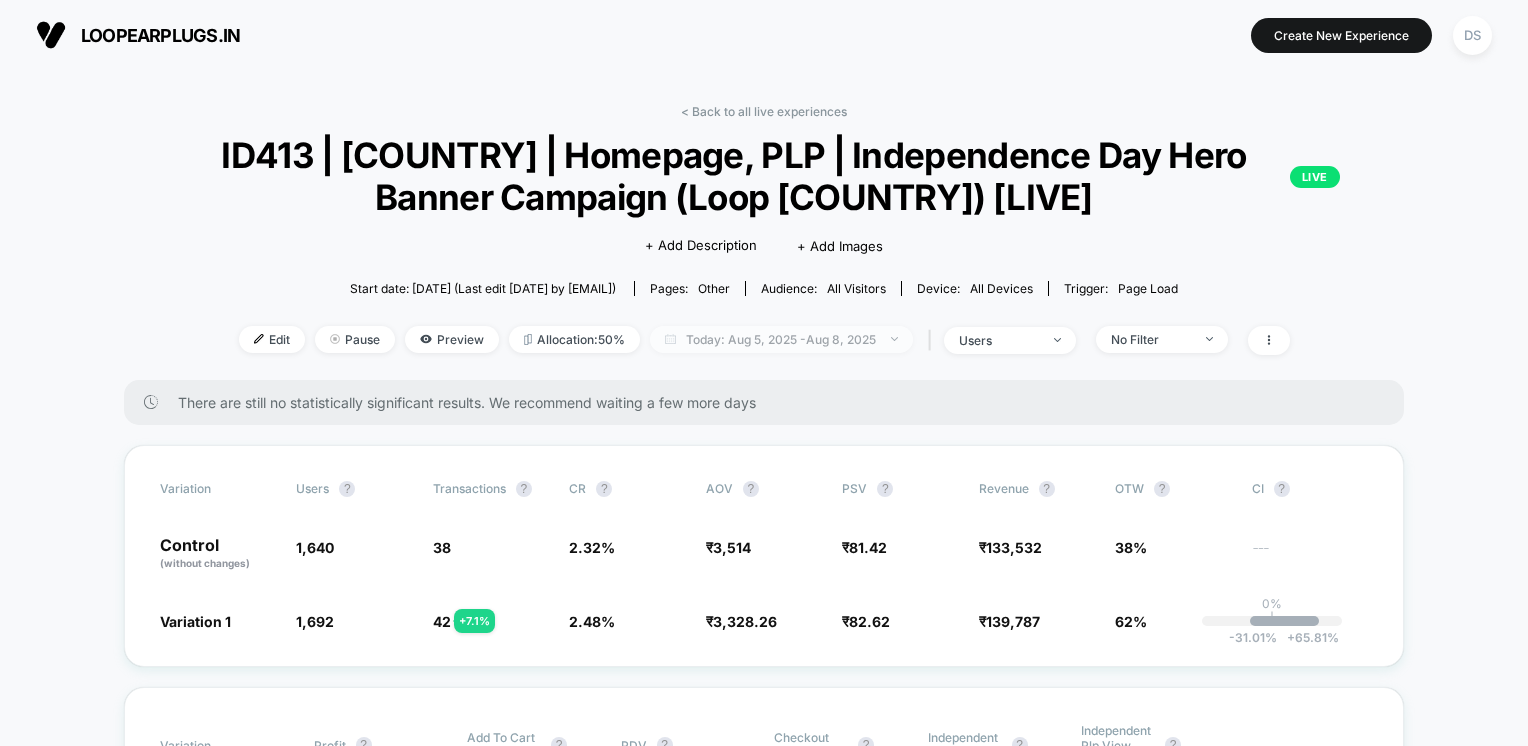 click on "Today:     Aug 5, 2025    -    Aug 8, 2025" at bounding box center (781, 339) 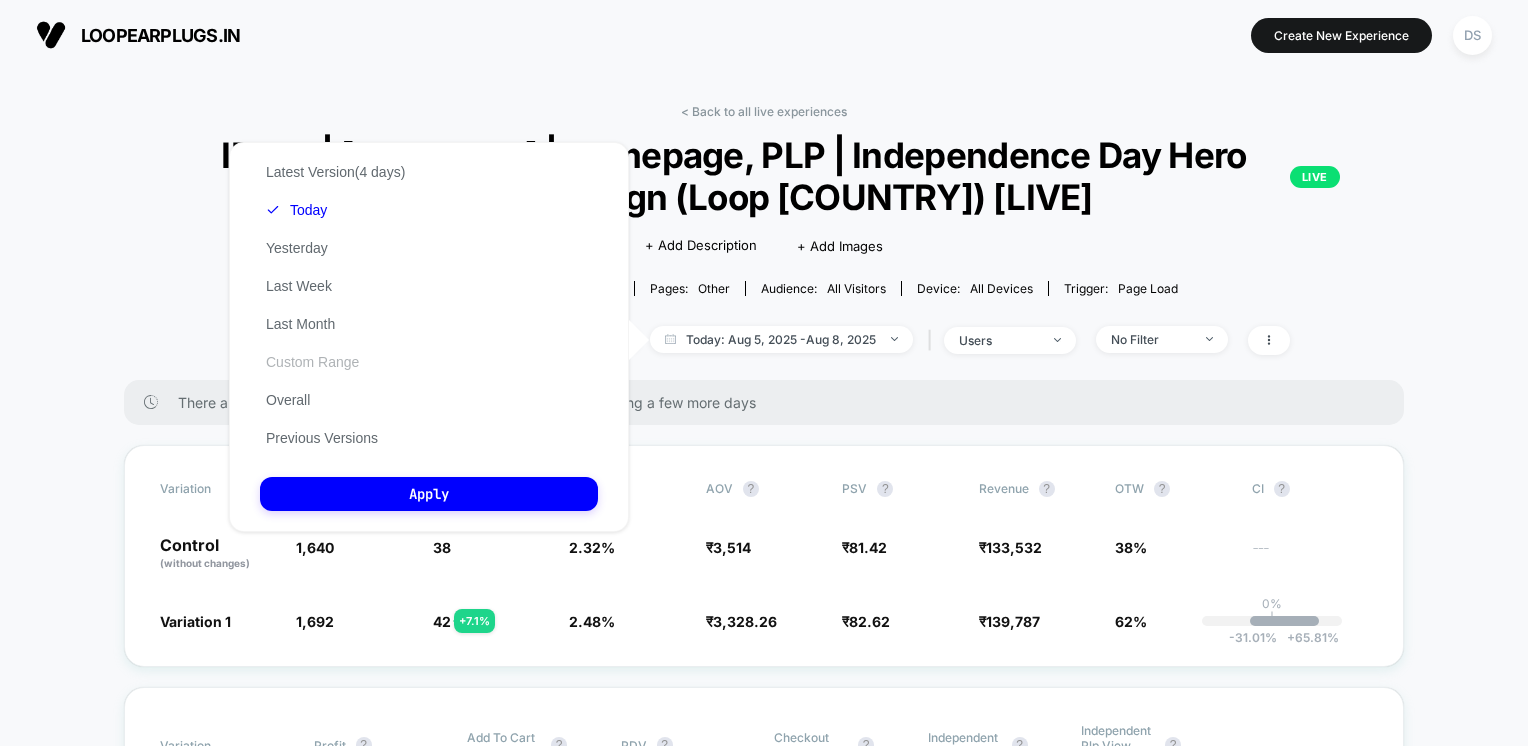 click on "Custom Range" at bounding box center [312, 362] 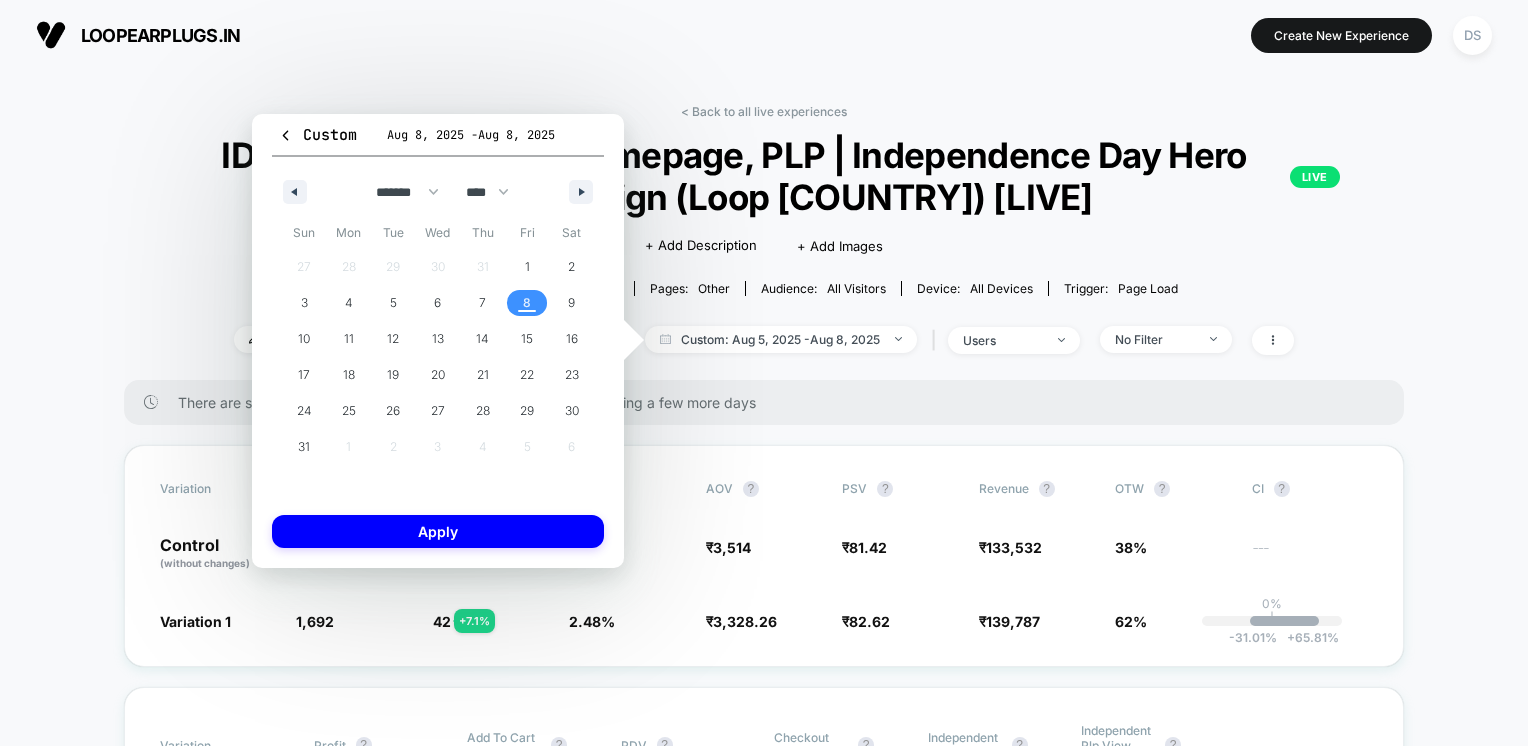 click on "8" at bounding box center [527, 303] 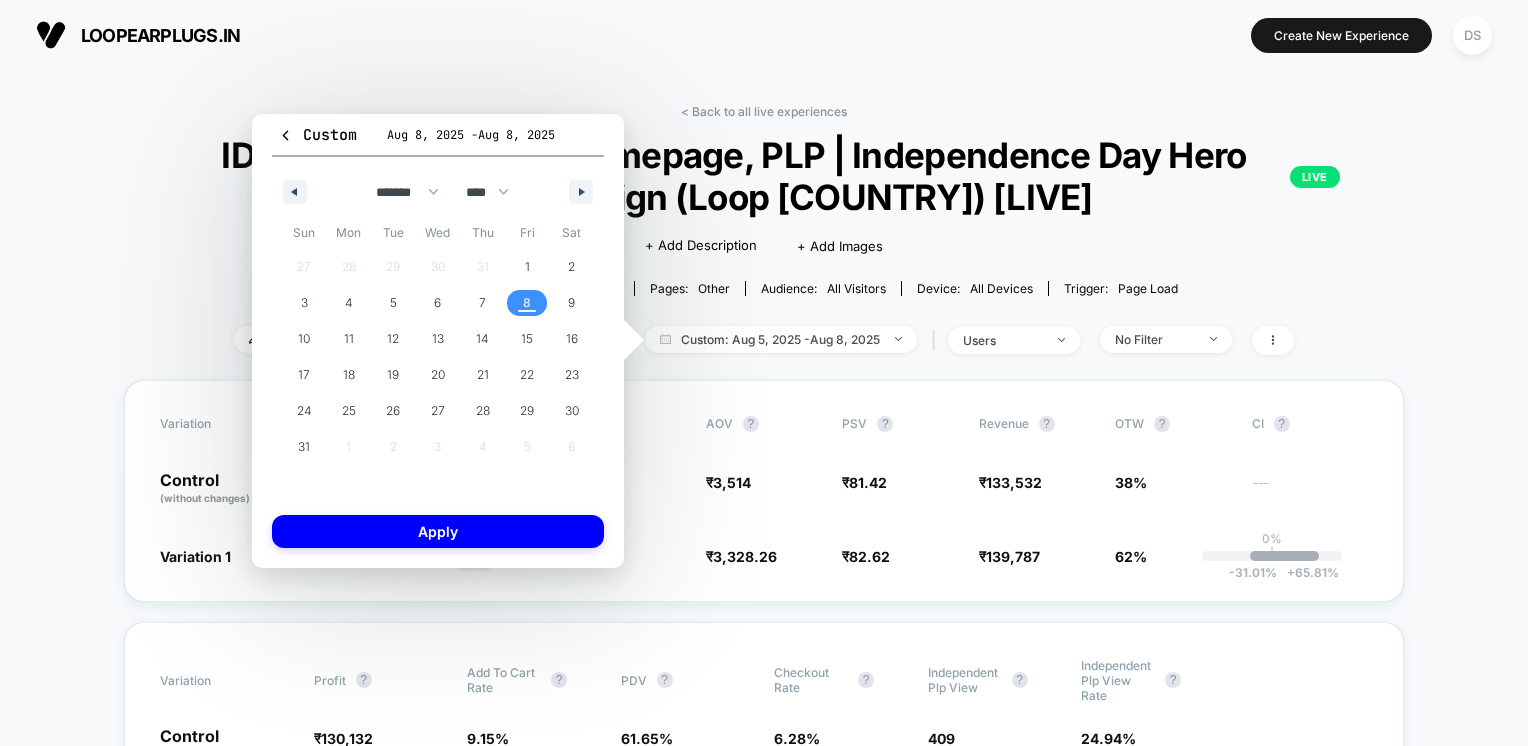 click on "8" at bounding box center (527, 303) 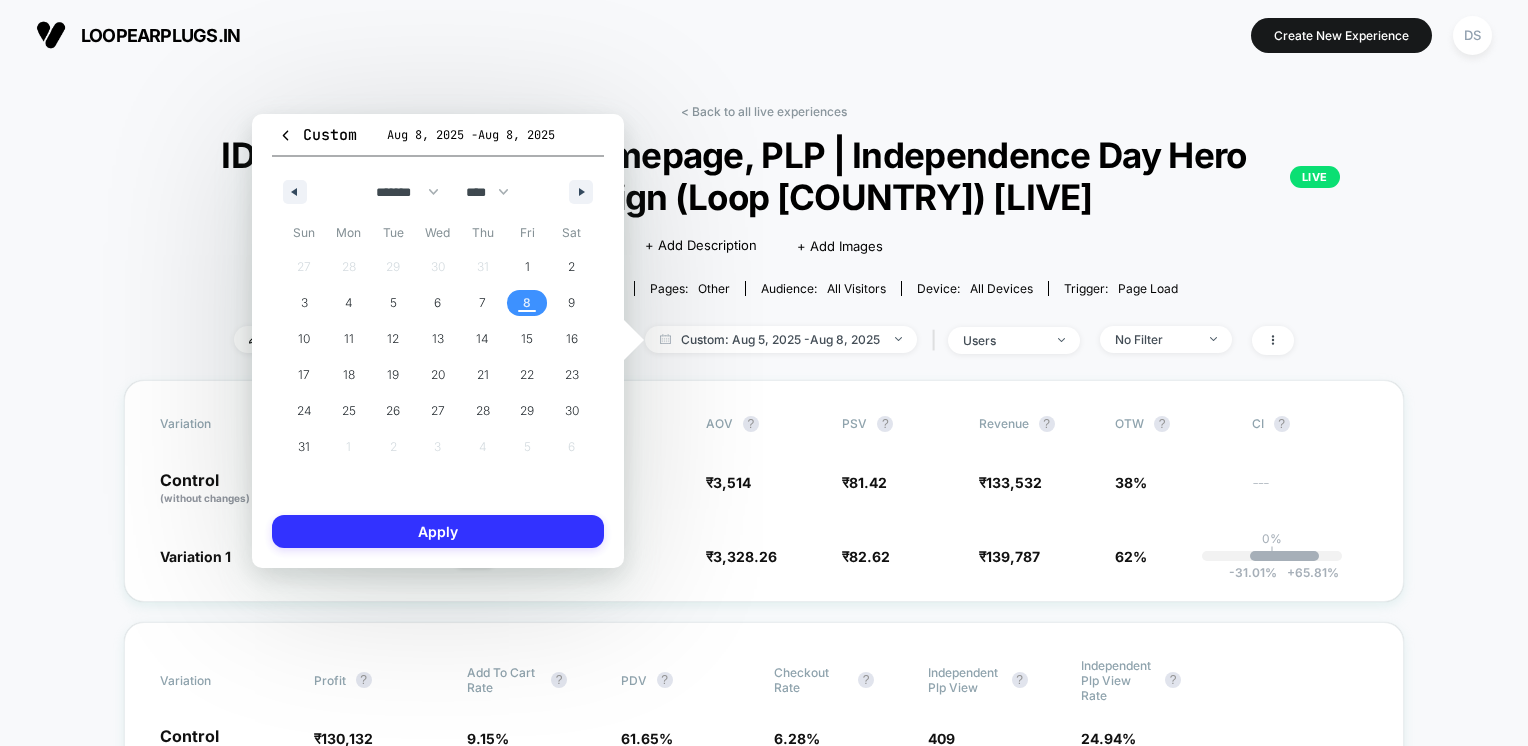 click on "Apply" at bounding box center [438, 531] 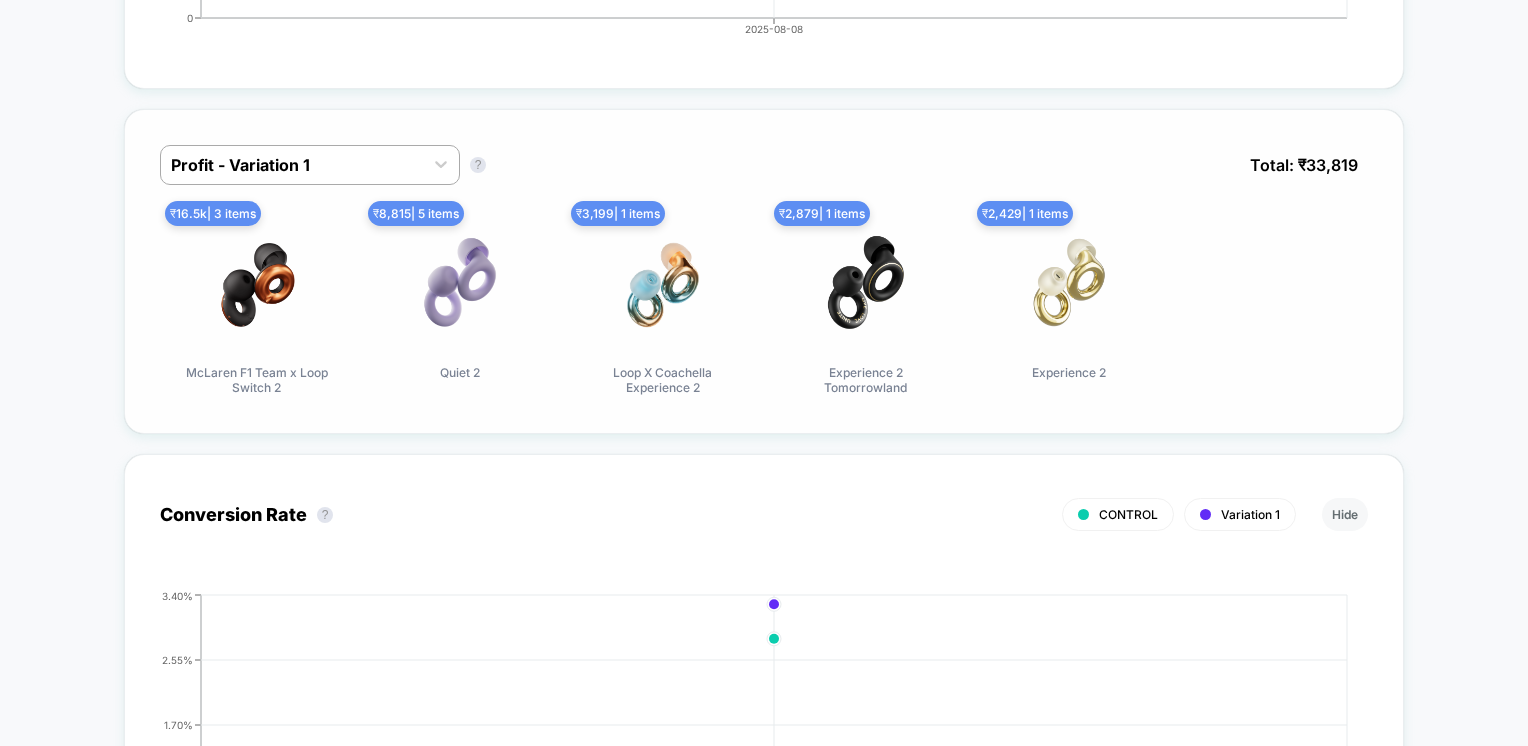 scroll, scrollTop: 1100, scrollLeft: 0, axis: vertical 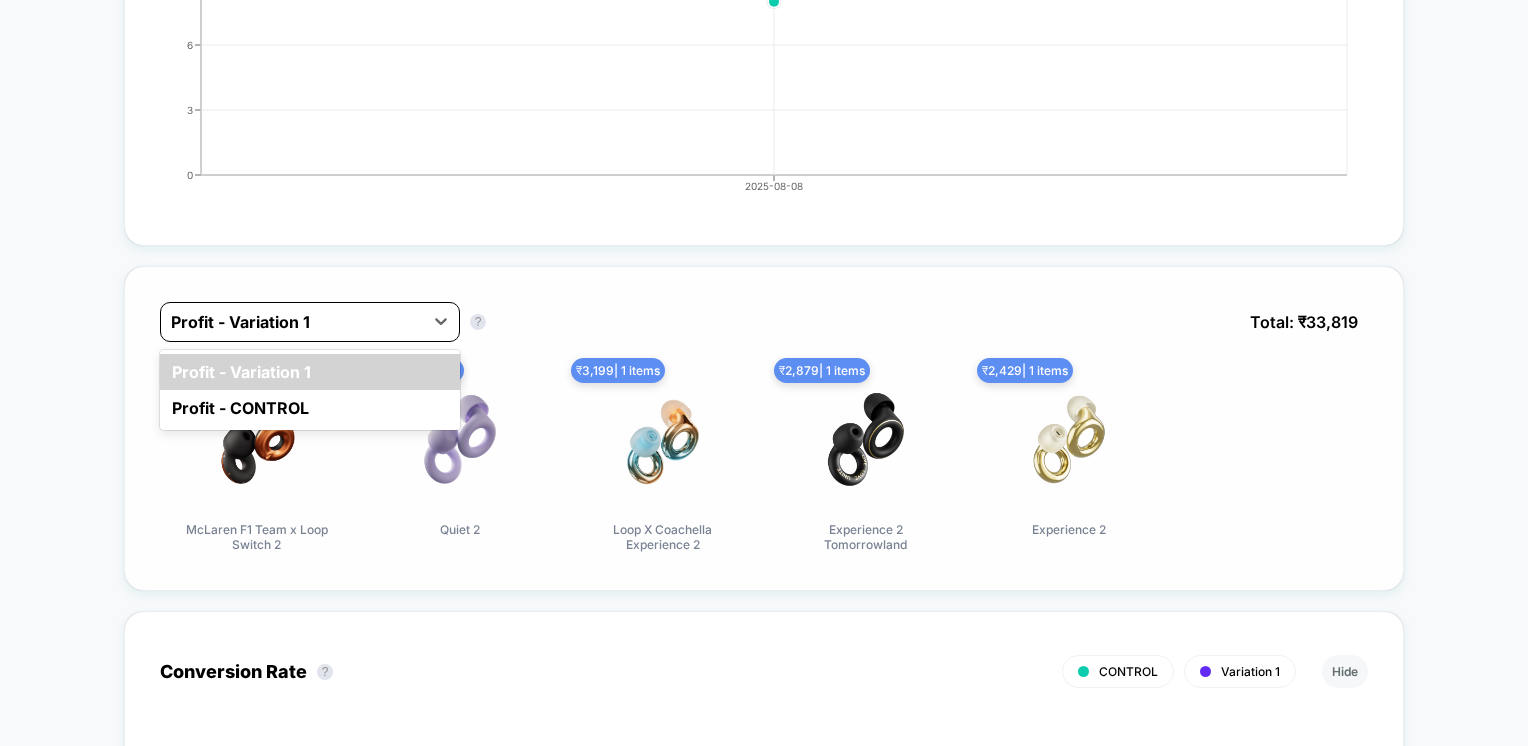click at bounding box center (292, 322) 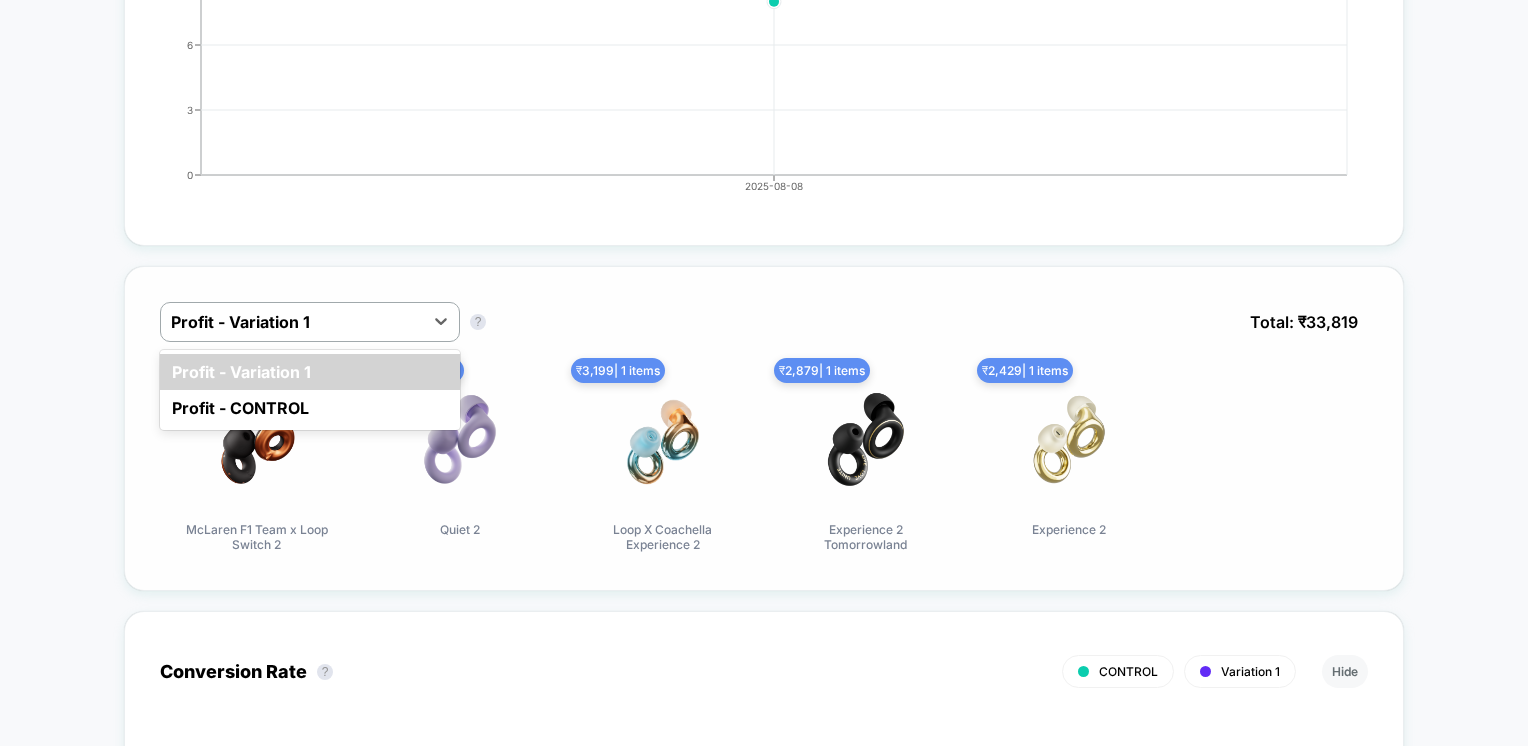 click on "Profit   - CONTROL" at bounding box center (310, 408) 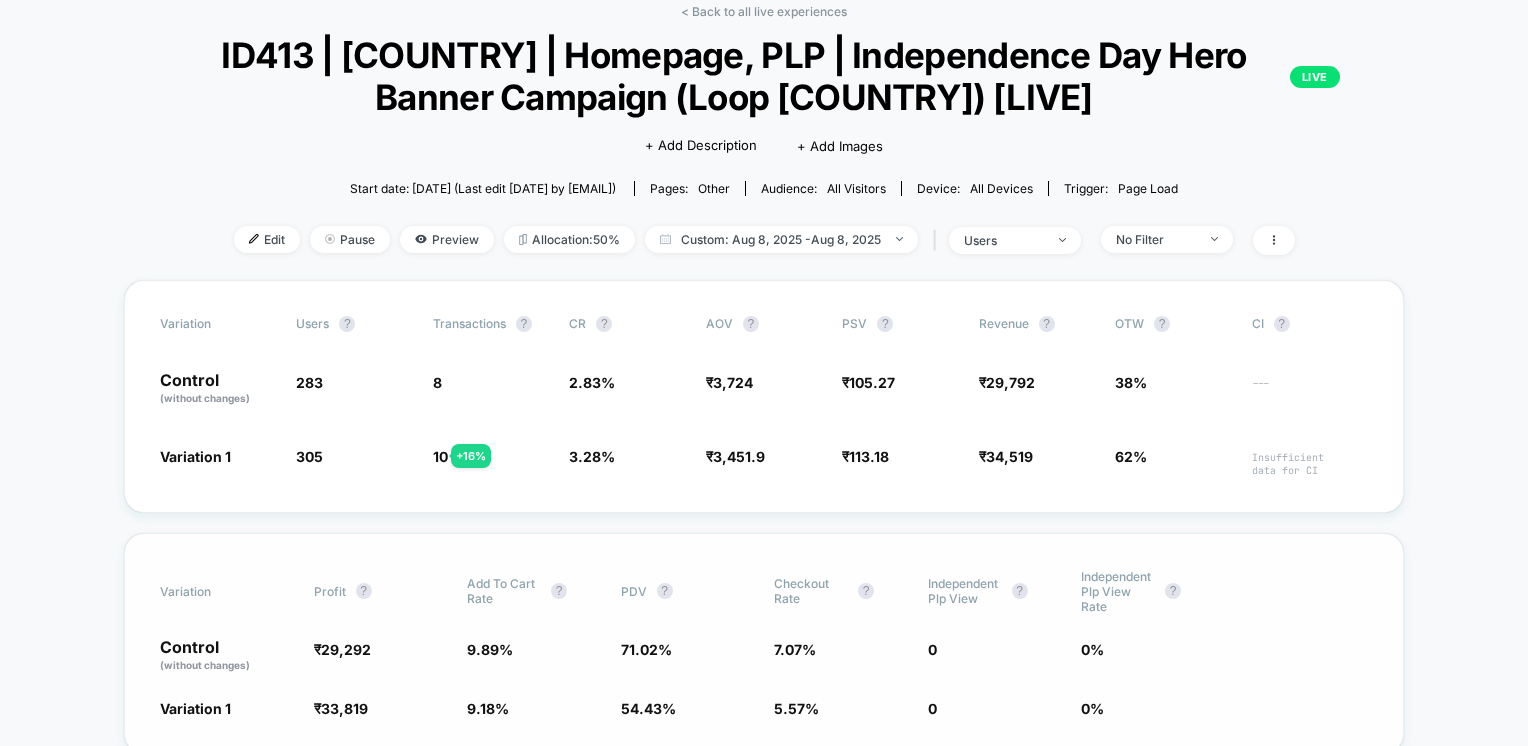 scroll, scrollTop: 0, scrollLeft: 0, axis: both 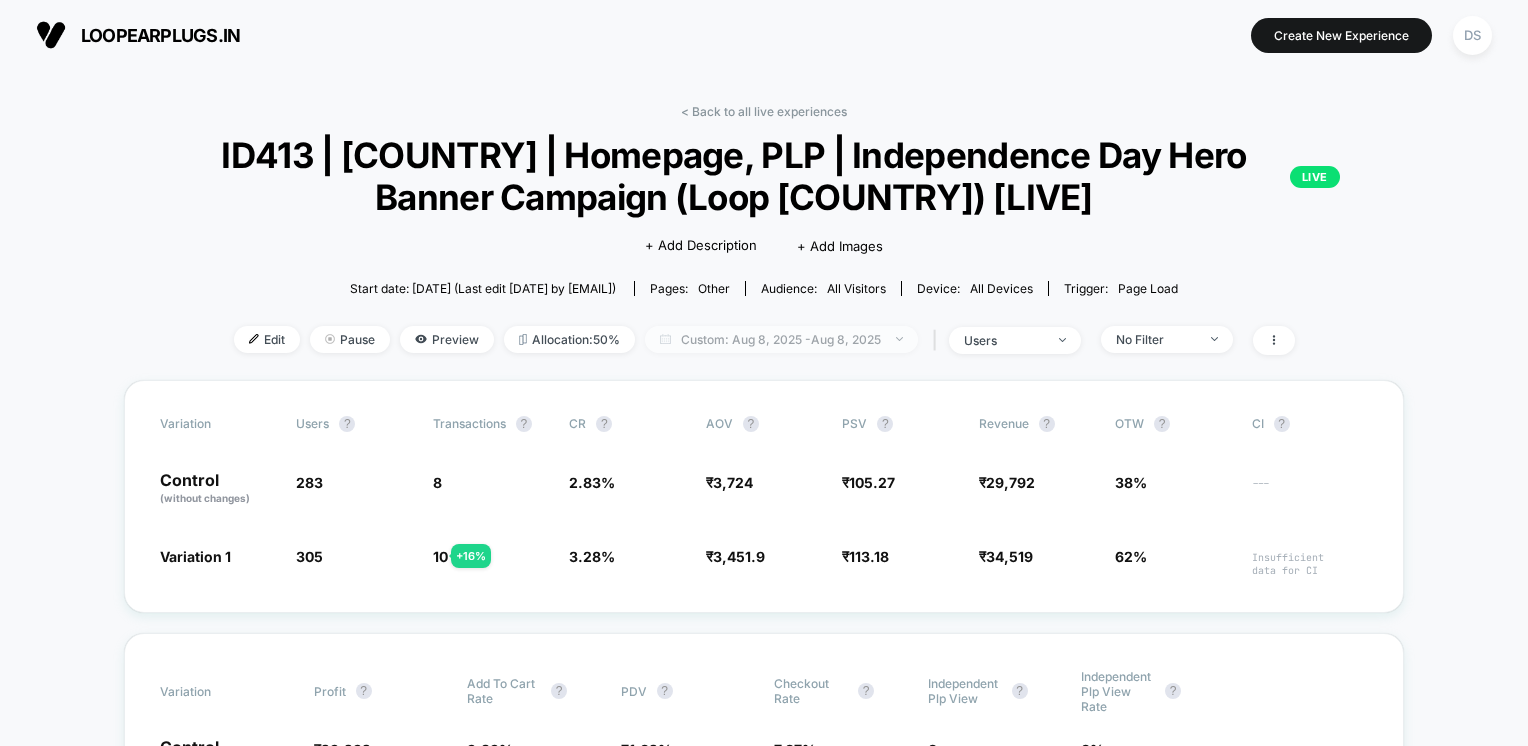 click on "Custom:     Aug 8, 2025    -    Aug 8, 2025" at bounding box center (781, 339) 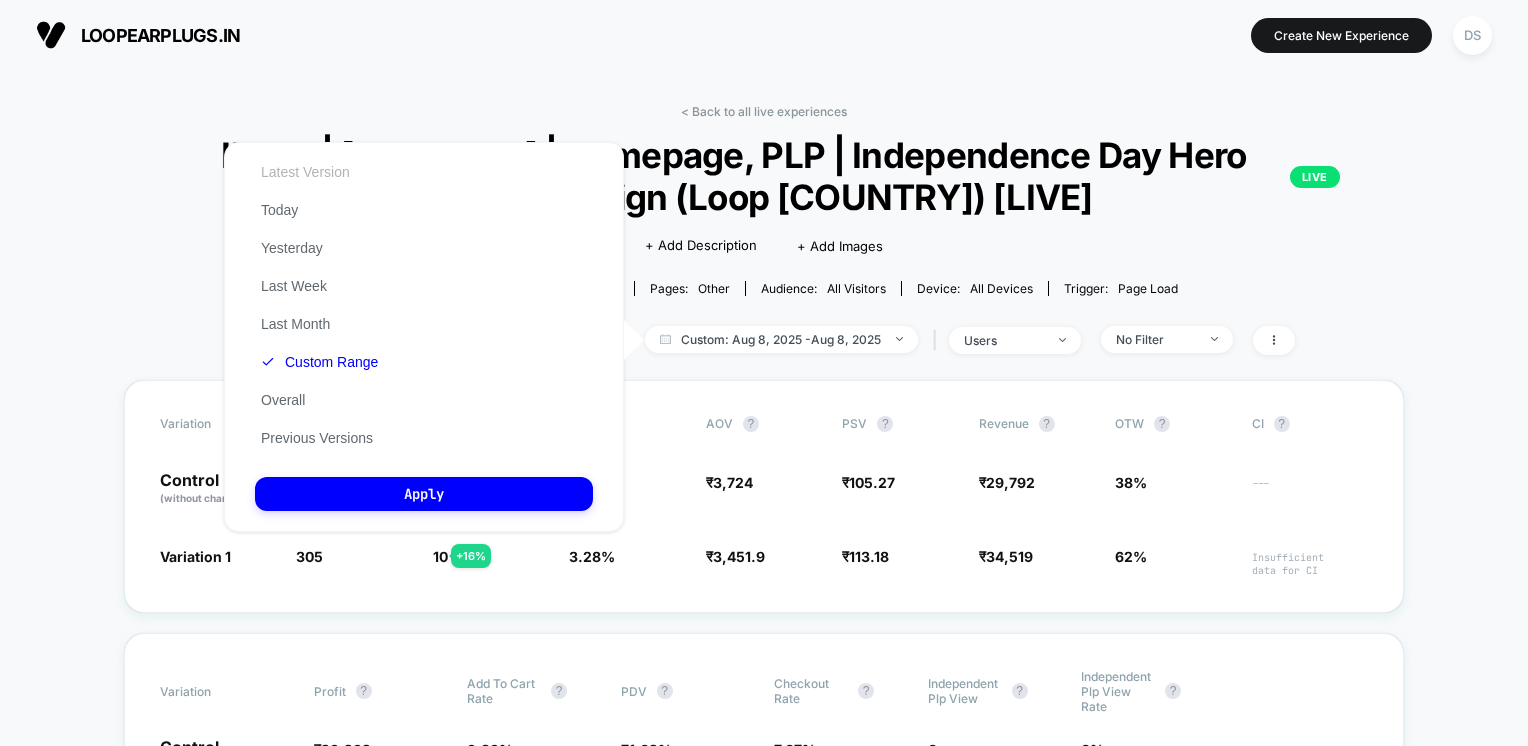 click on "Latest Version" at bounding box center [305, 172] 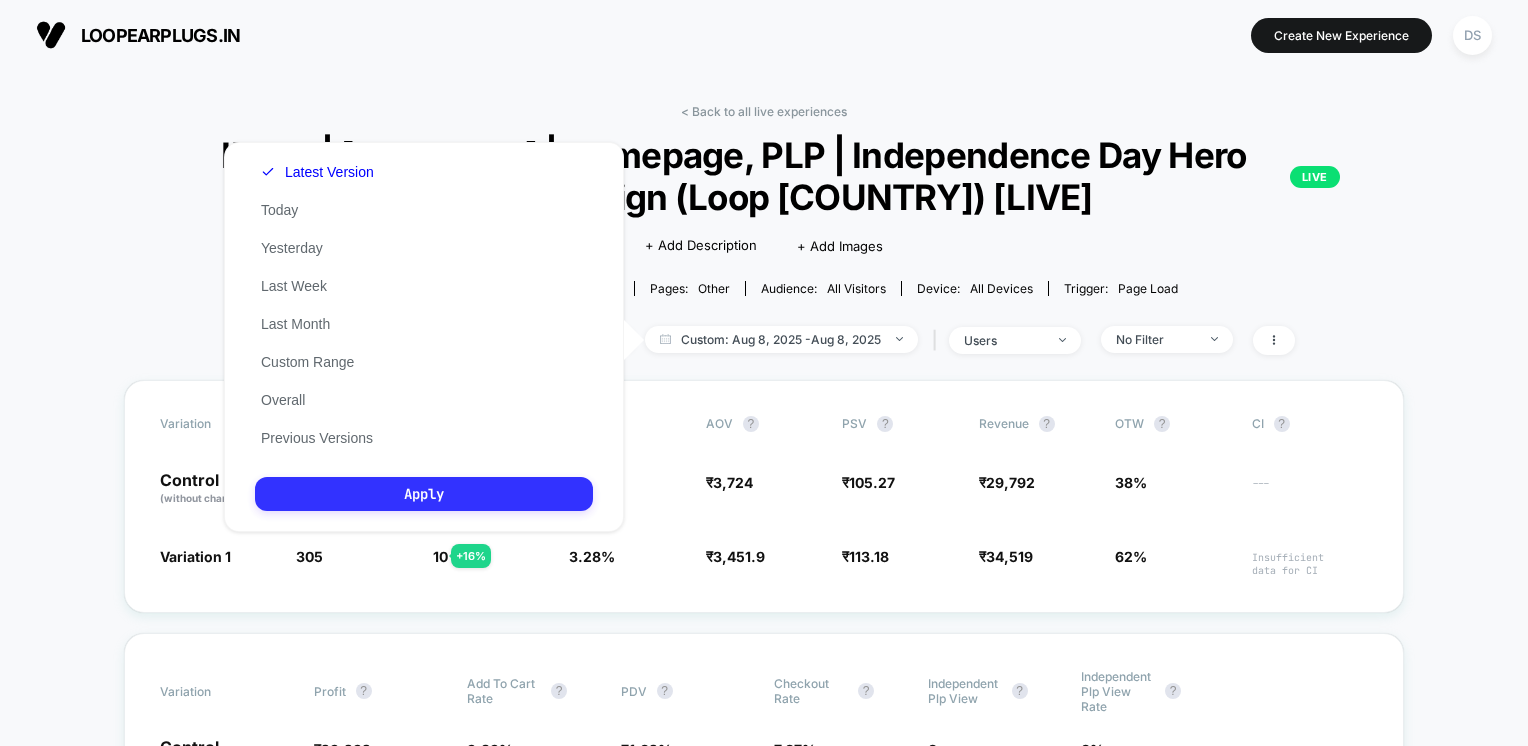click on "Apply" at bounding box center [424, 494] 